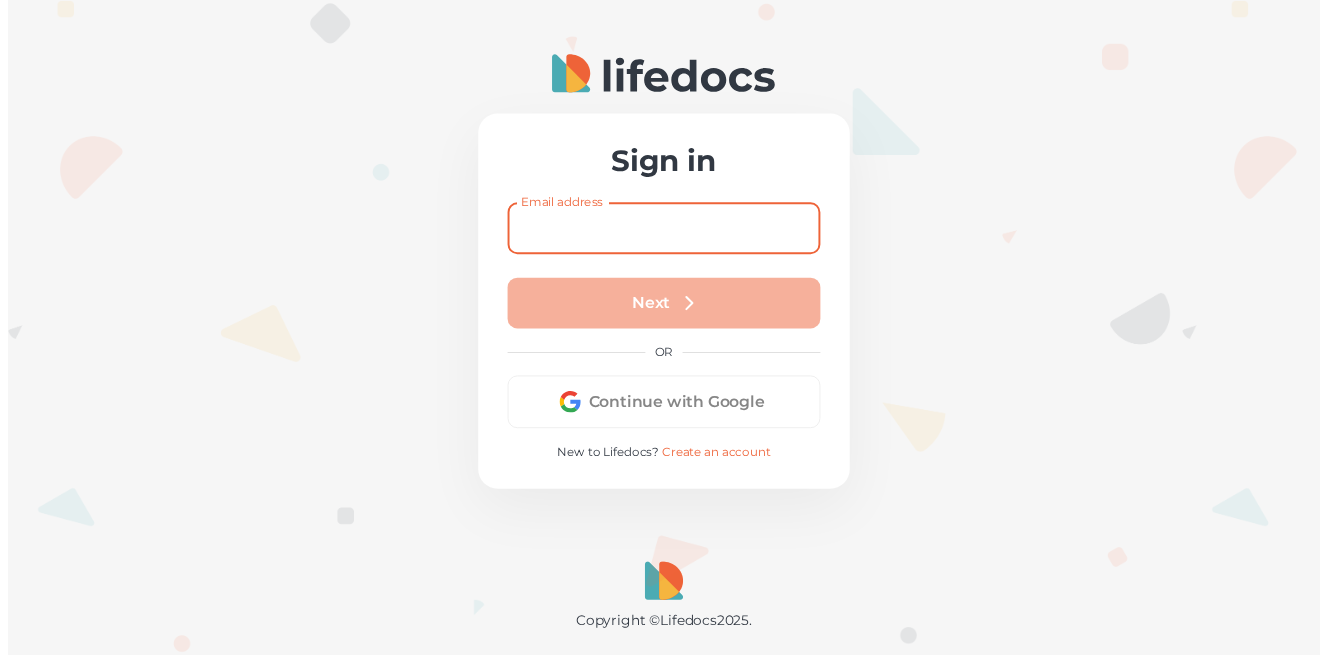 scroll, scrollTop: 0, scrollLeft: 0, axis: both 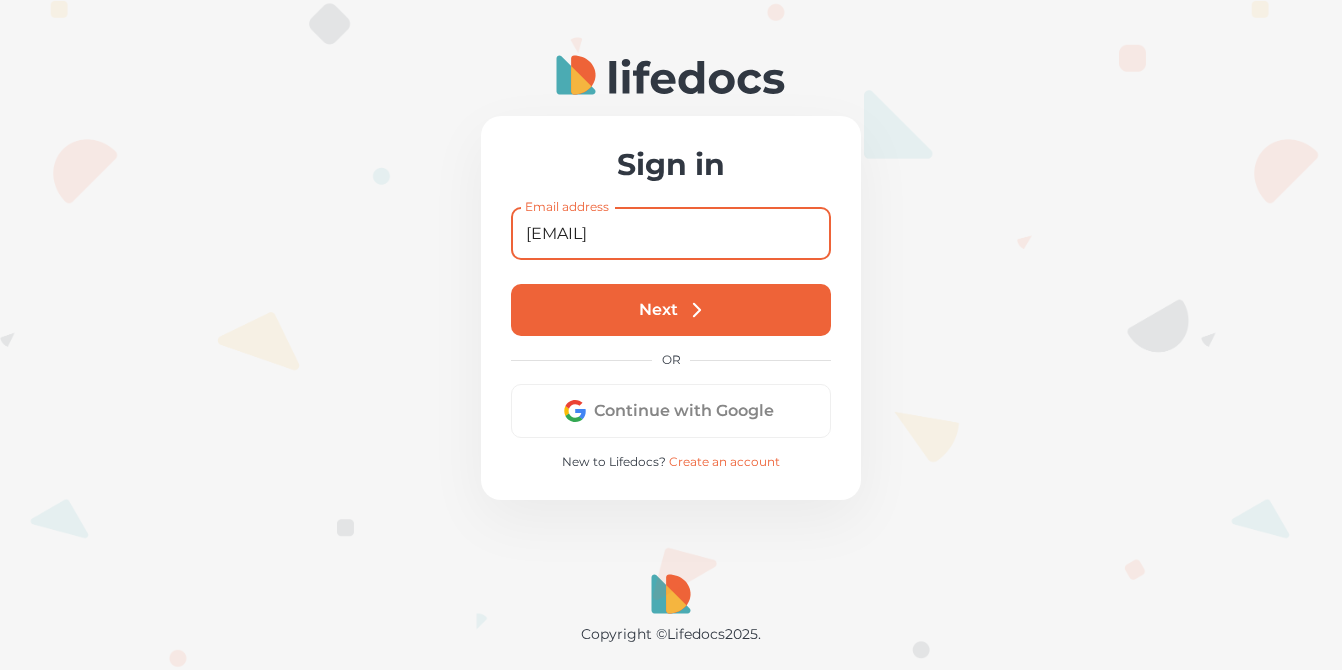 type on "[EMAIL]" 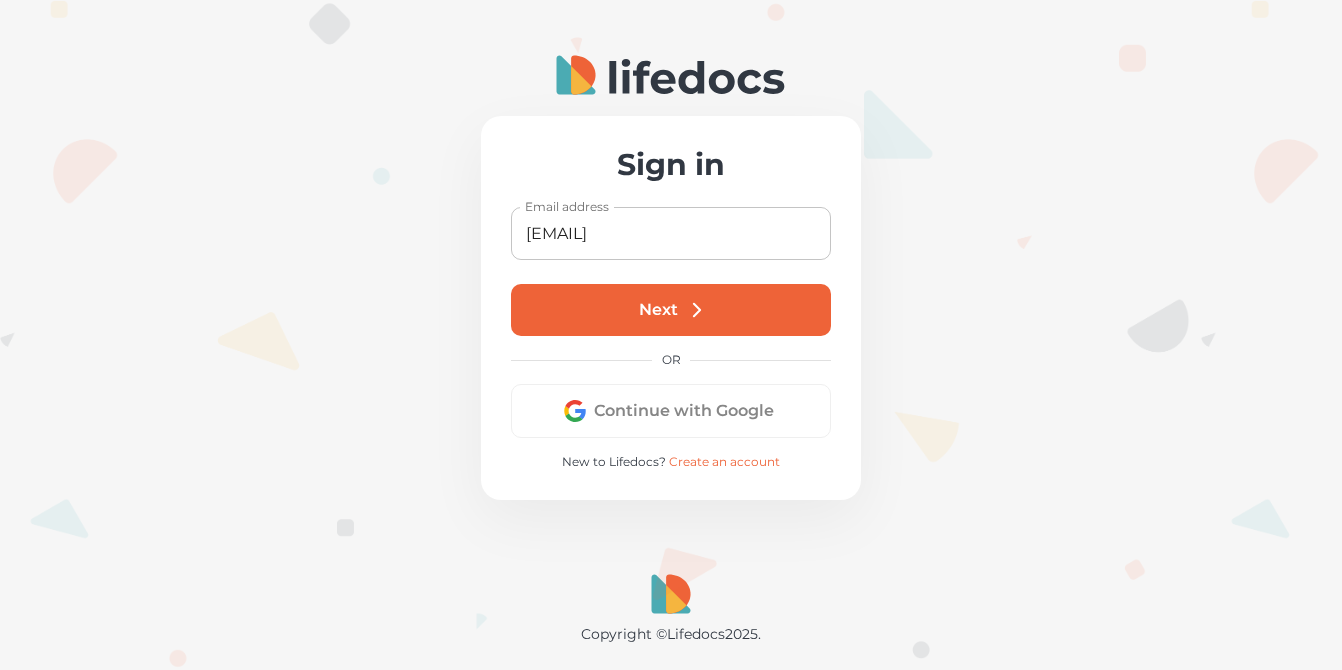 click on "Next" at bounding box center [671, 310] 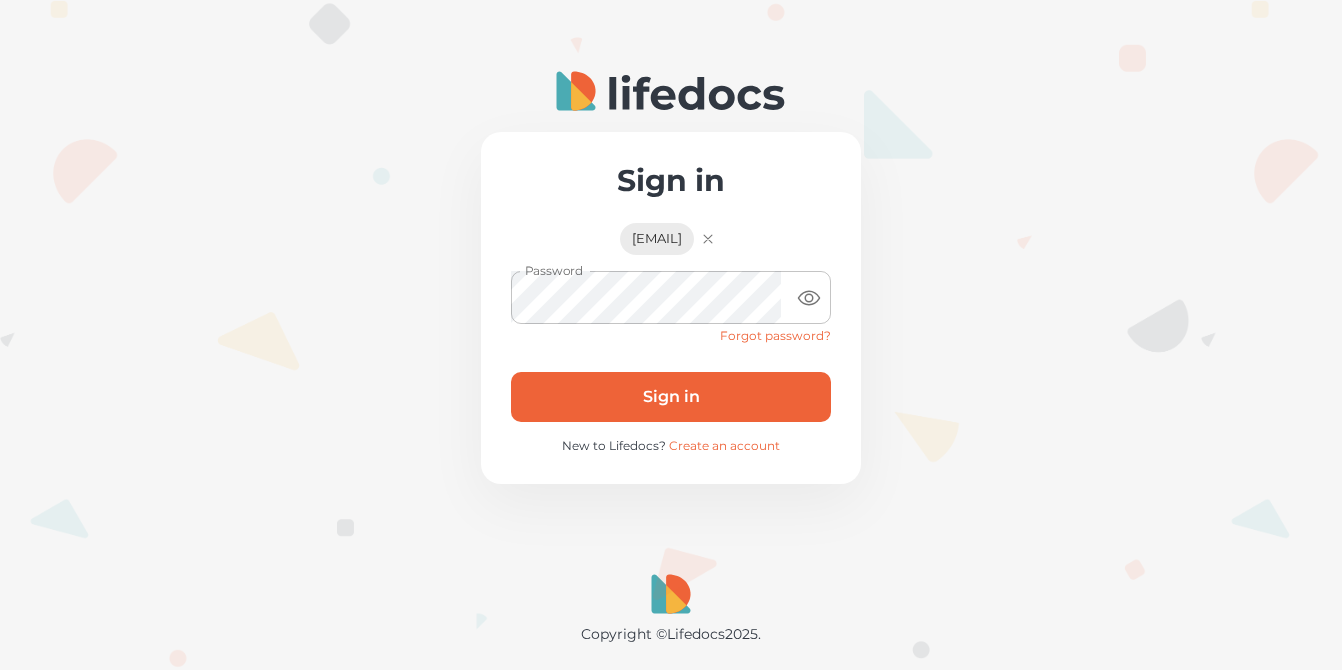 click on "Sign in" at bounding box center (671, 397) 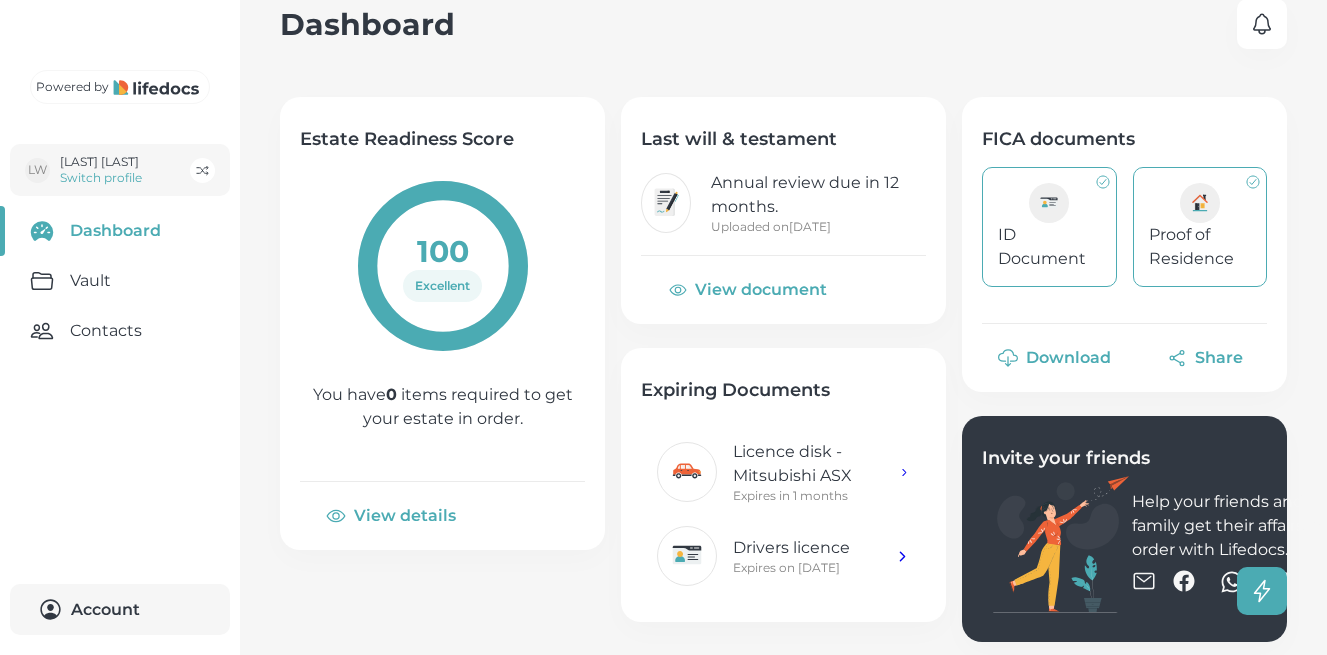 scroll, scrollTop: 68, scrollLeft: 0, axis: vertical 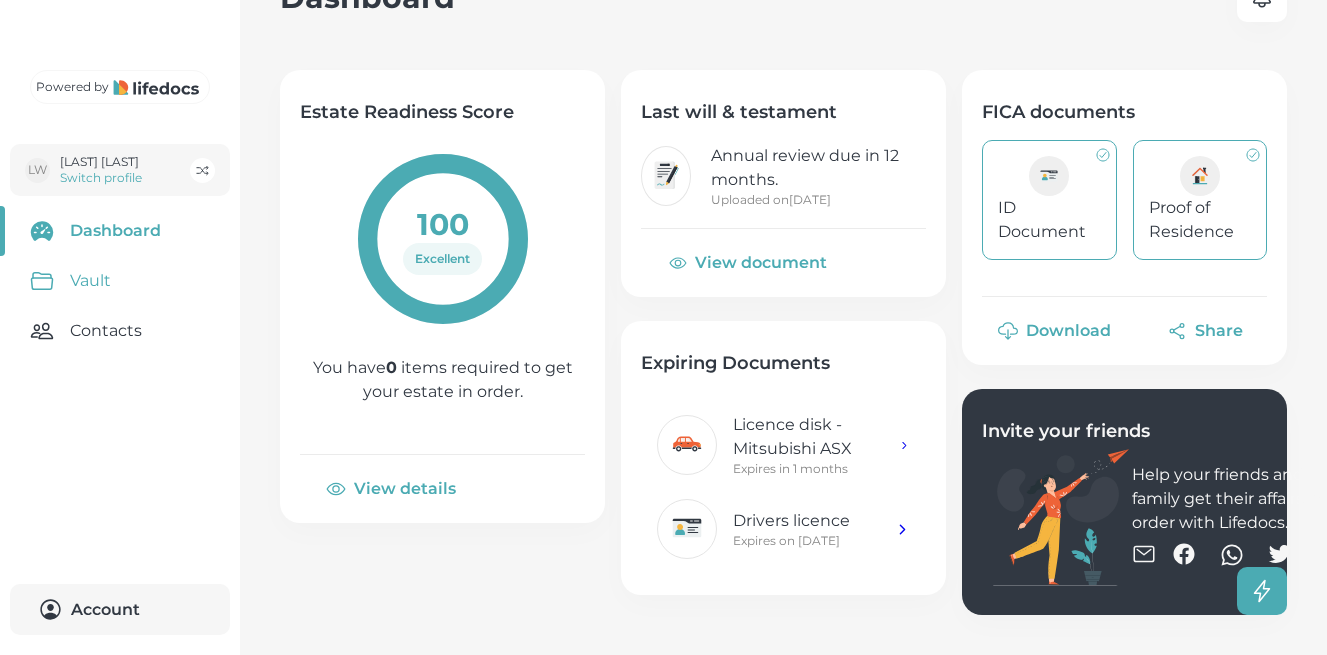click on "Vault" at bounding box center [120, 281] 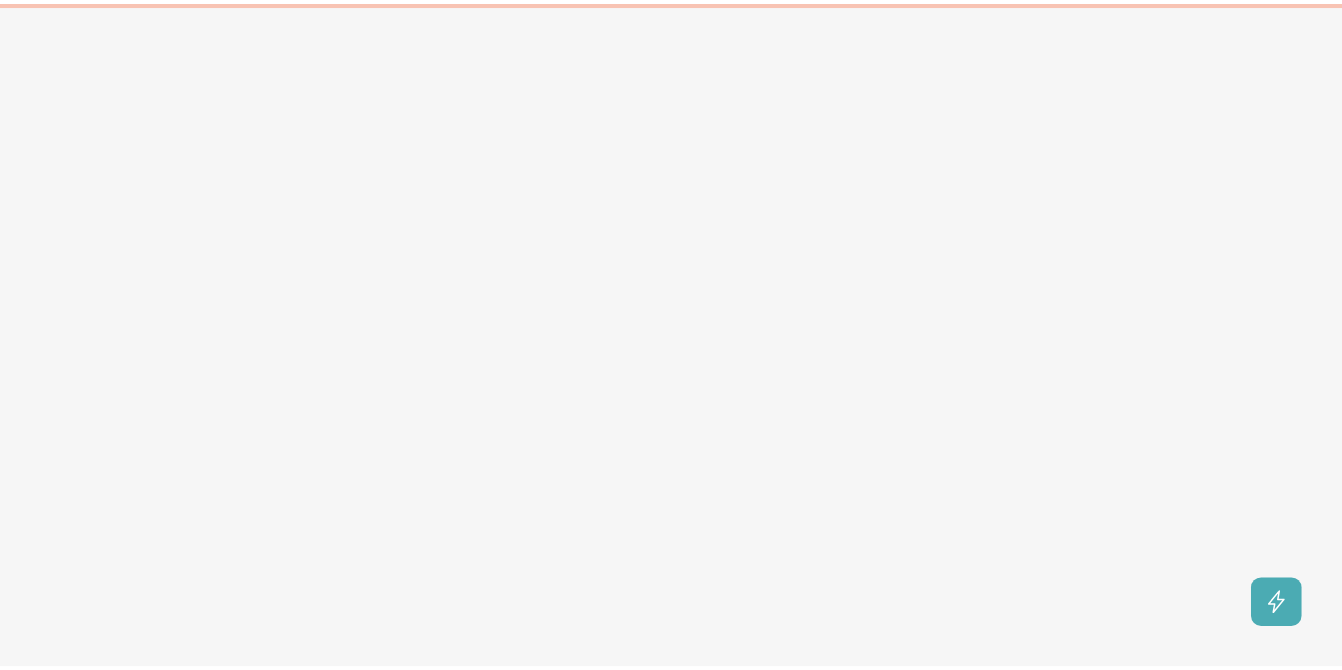 scroll, scrollTop: 0, scrollLeft: 0, axis: both 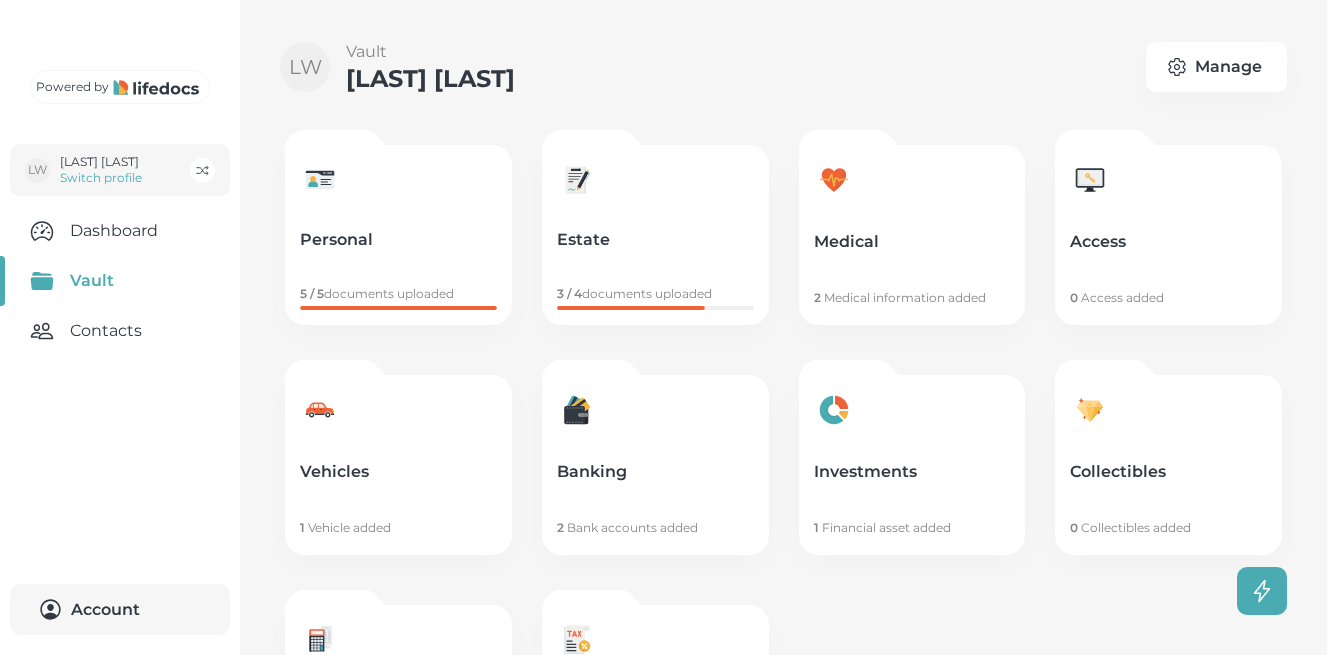 click on "Medical 2   Medical information   added" at bounding box center (912, 235) 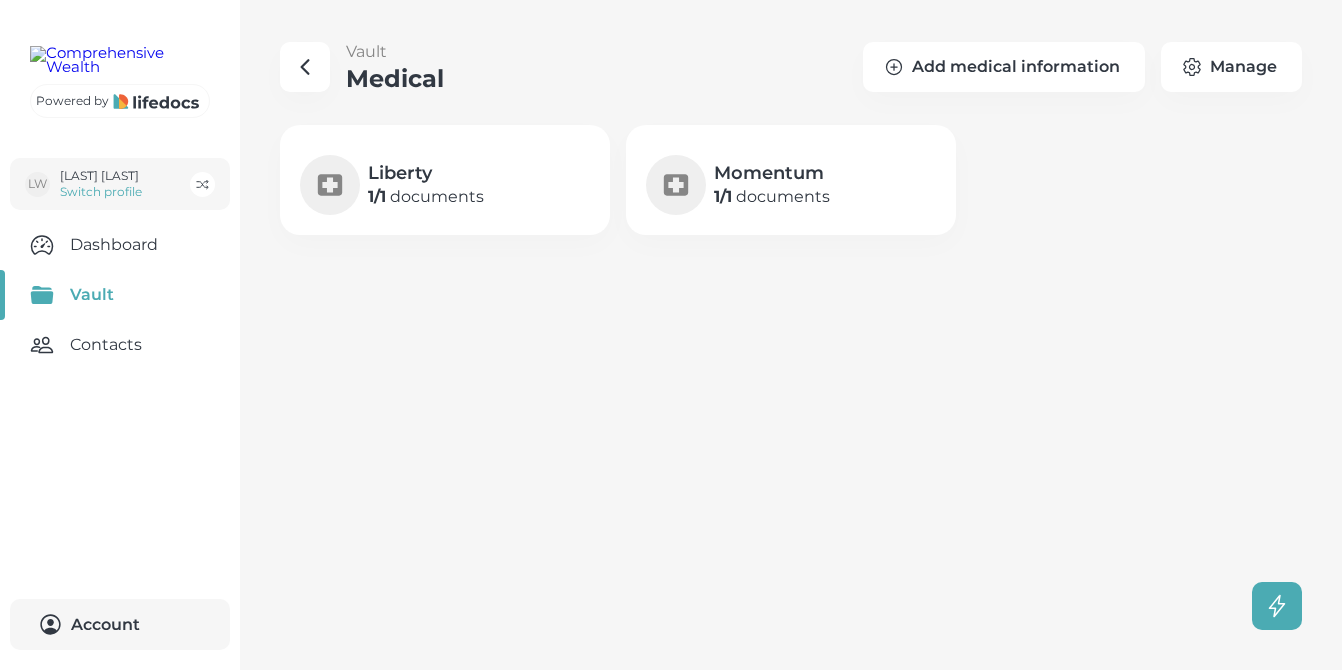 click on "1  /  1   documents" at bounding box center (426, 197) 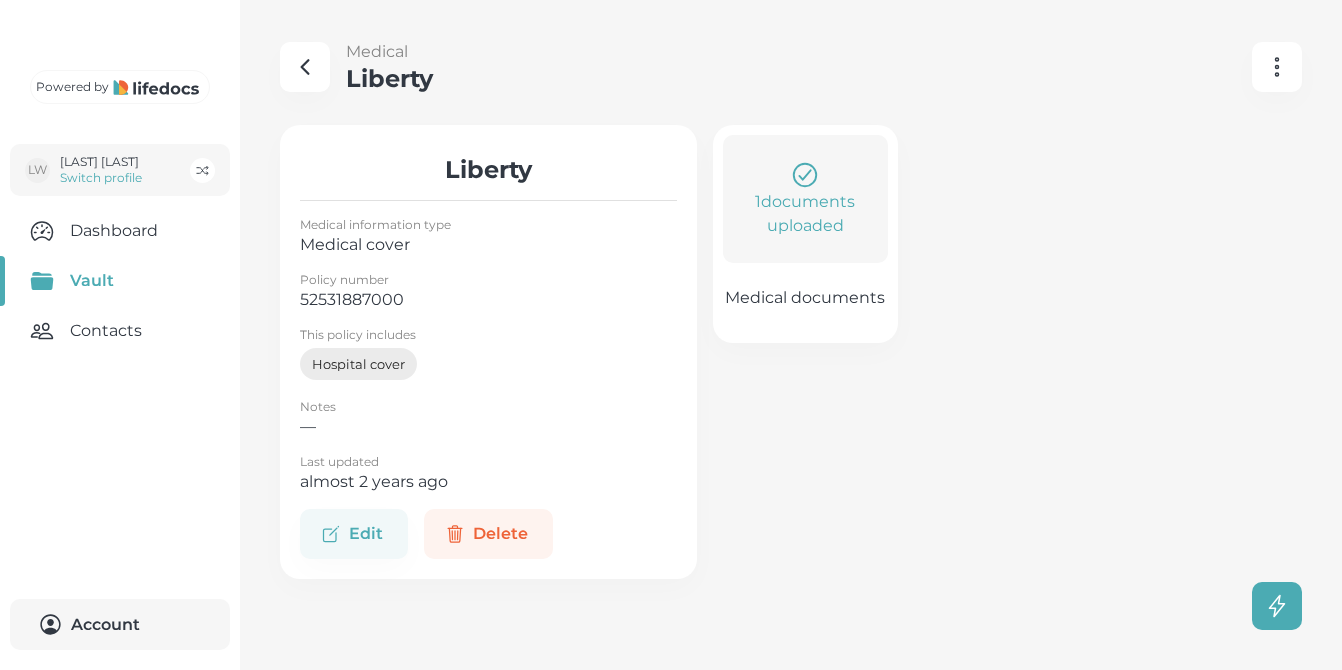 click at bounding box center (455, 534) 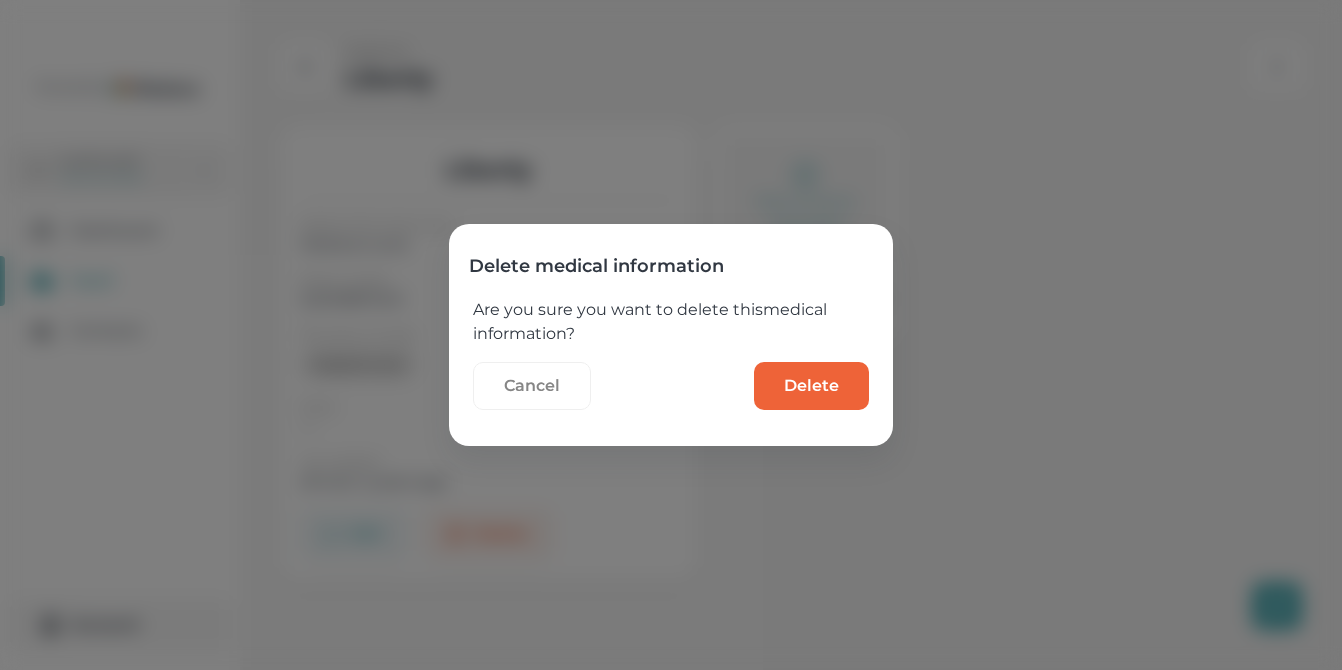 click on "Delete" at bounding box center (811, 386) 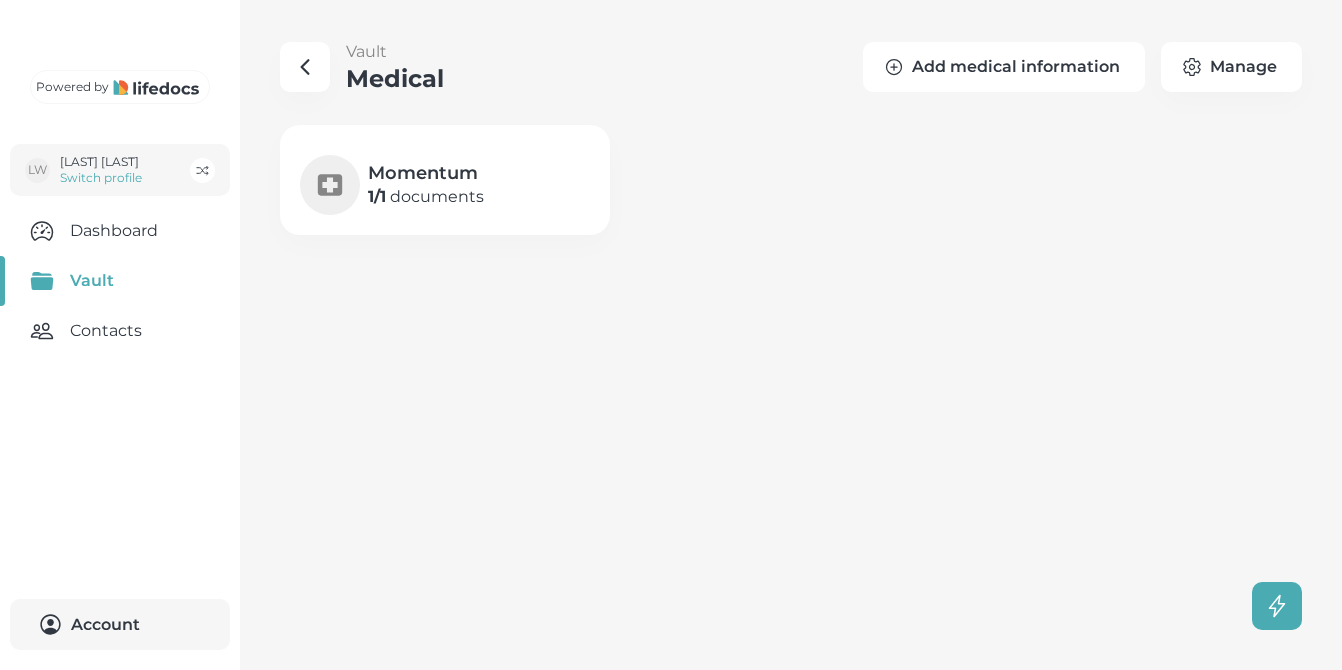 click on "Add medical information" at bounding box center [1004, 67] 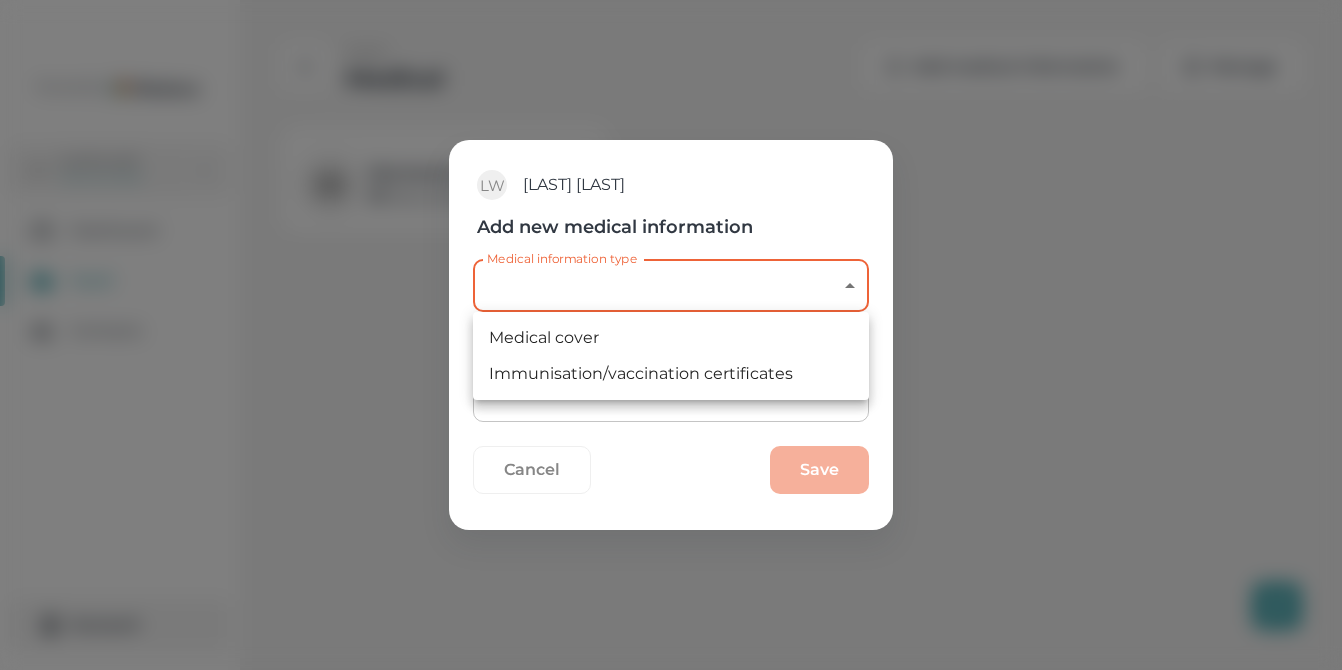 click on "Powered by [FIRST] [LAST]  Switch profile Dashboard Vault Contacts Account 0 Vault Medical Add medical information Manage Momentum 1  /  1   documents Quick upload [FIRST] [LAST]  Add new medical information Medical information type ​ Medical information type Notes (optional) x Notes (optional) Cancel Save Medical cover Immunisation/vaccination certificates" at bounding box center (671, 335) 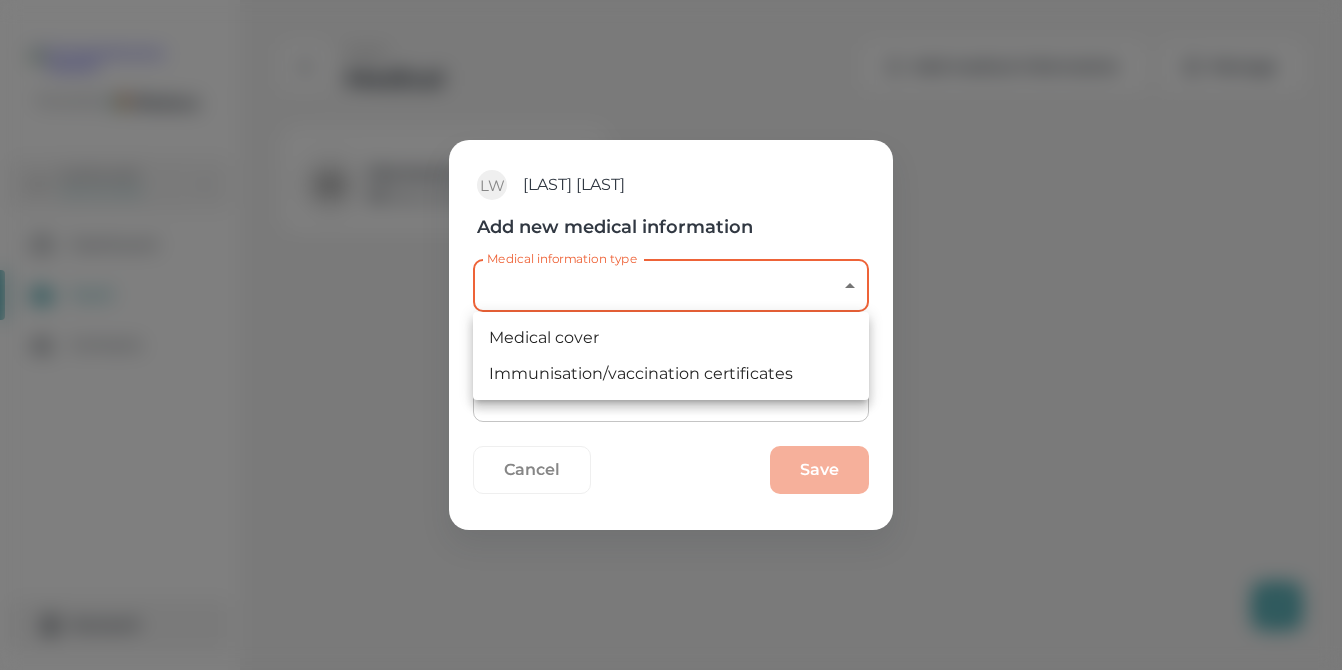 click on "Medical cover" at bounding box center (671, 338) 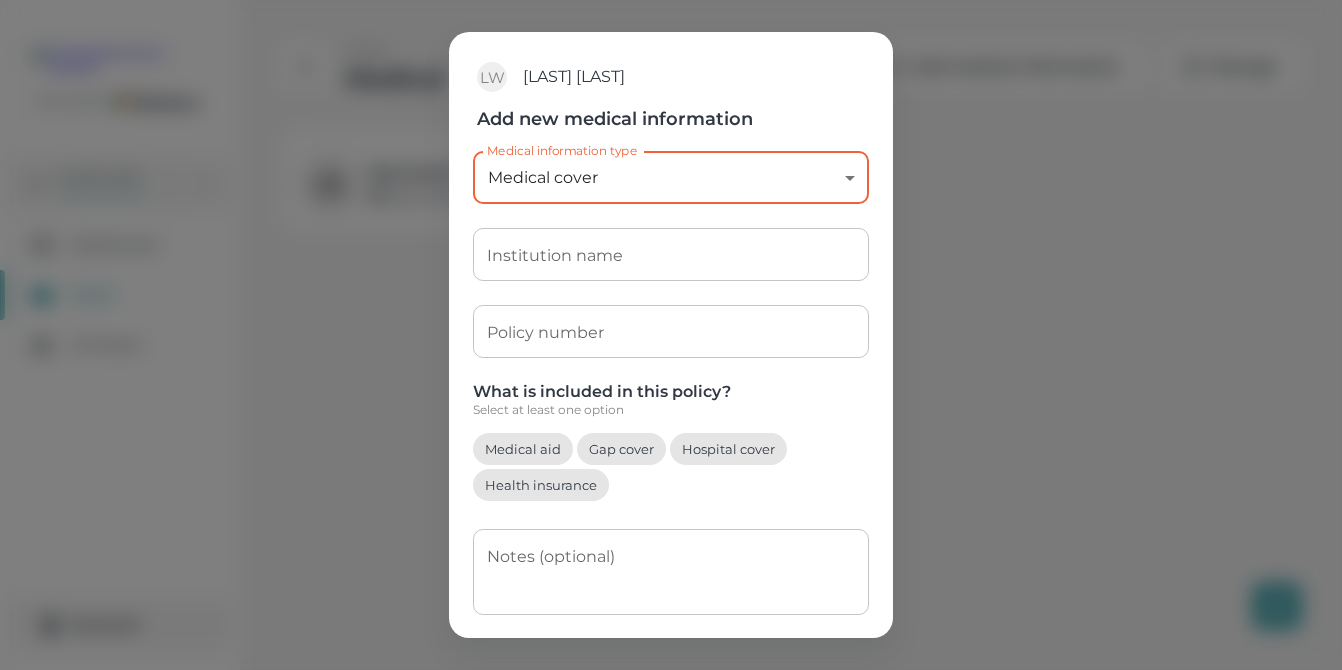 click on "Institution name" at bounding box center (671, 254) 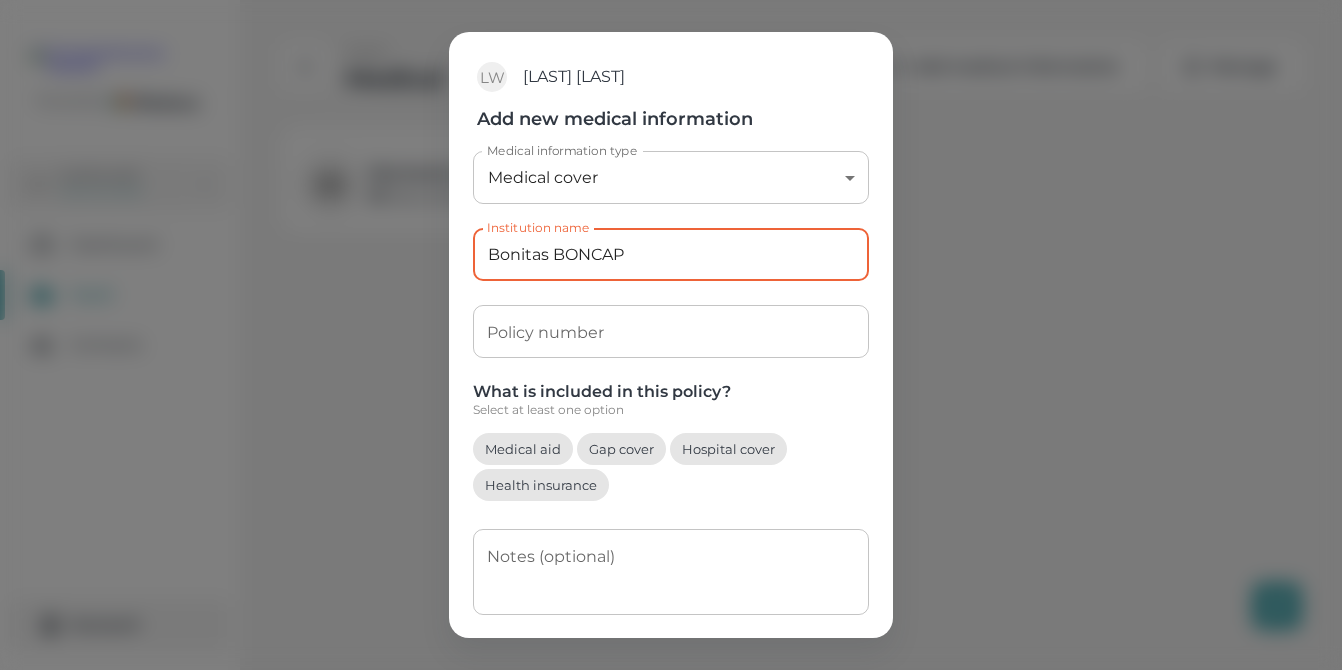 type on "Bonitas BONCAP" 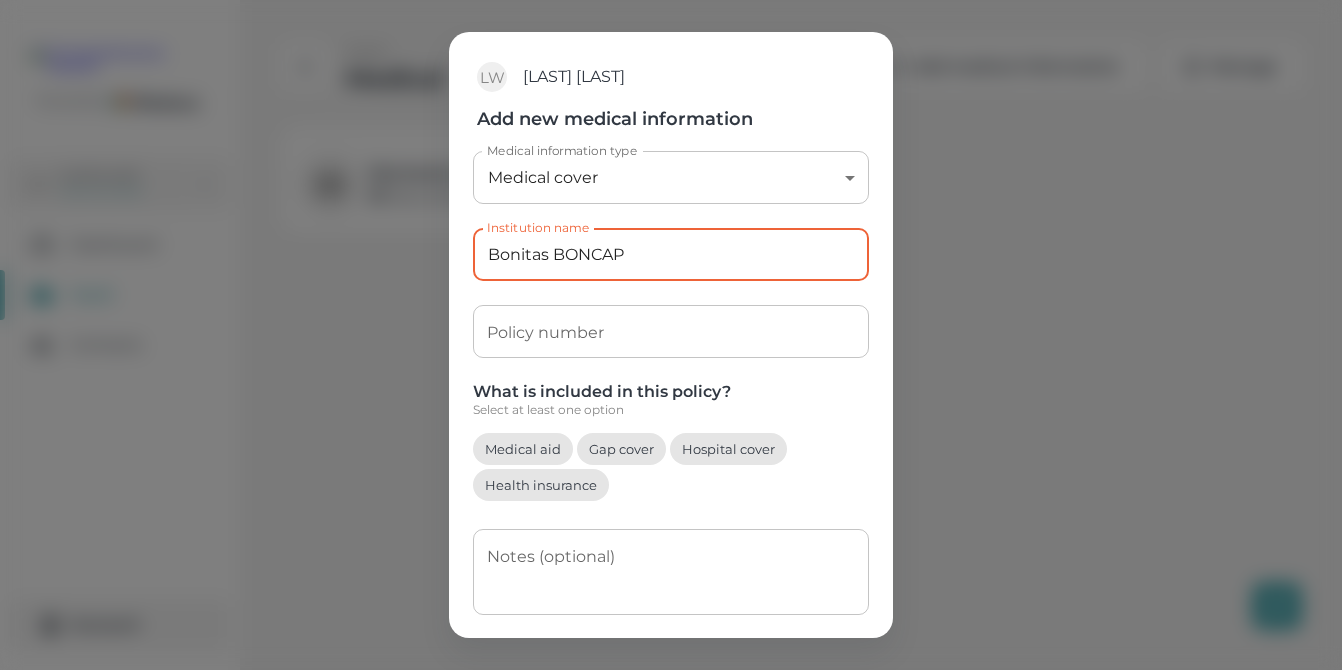 click on "Policy number" at bounding box center [671, 331] 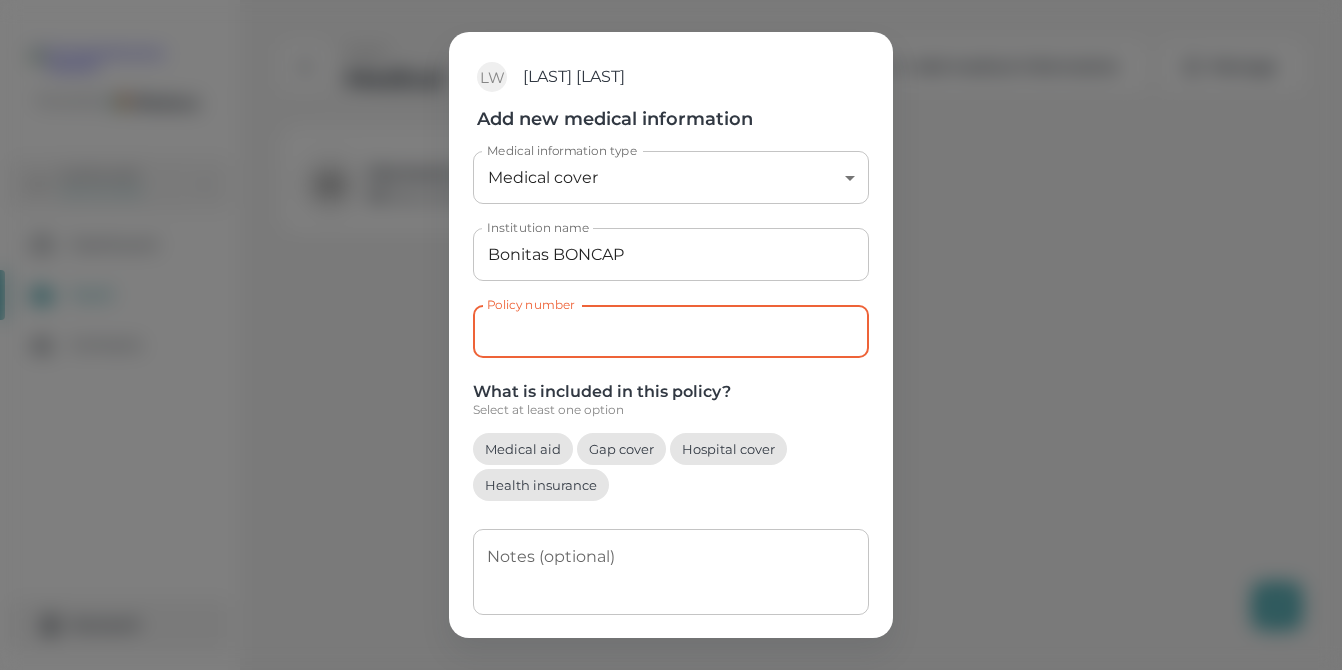 paste on "47003991991" 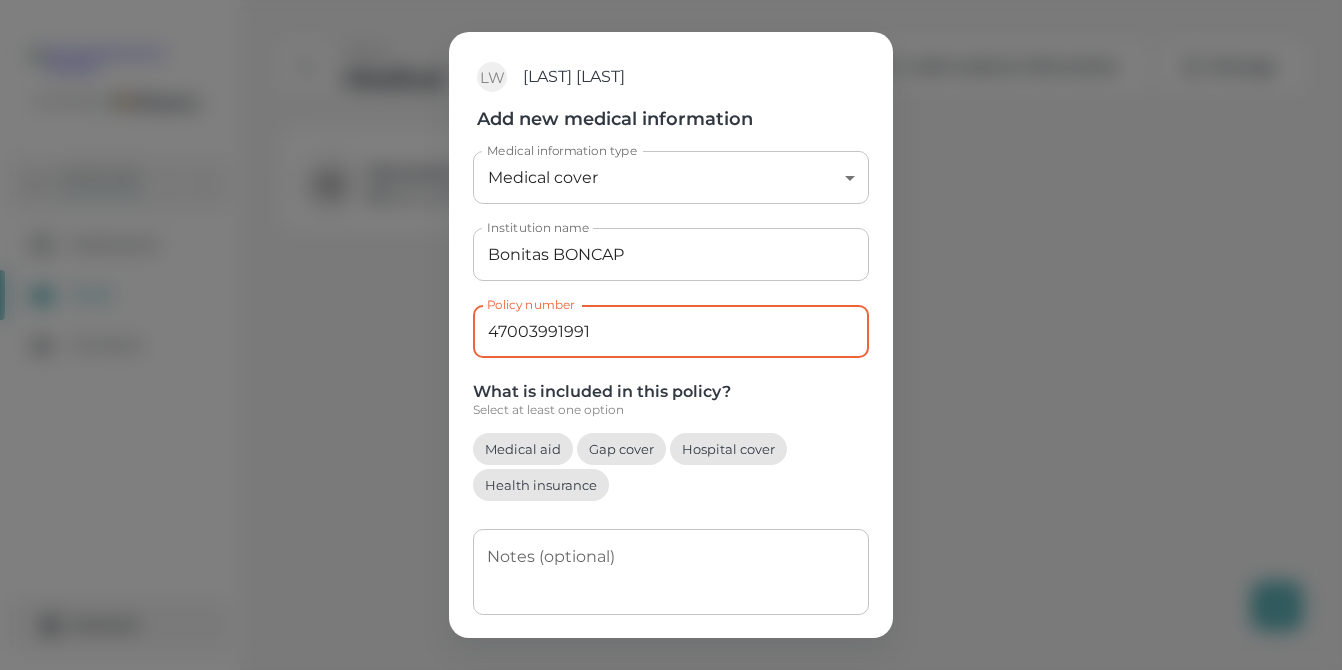 type on "47003991991" 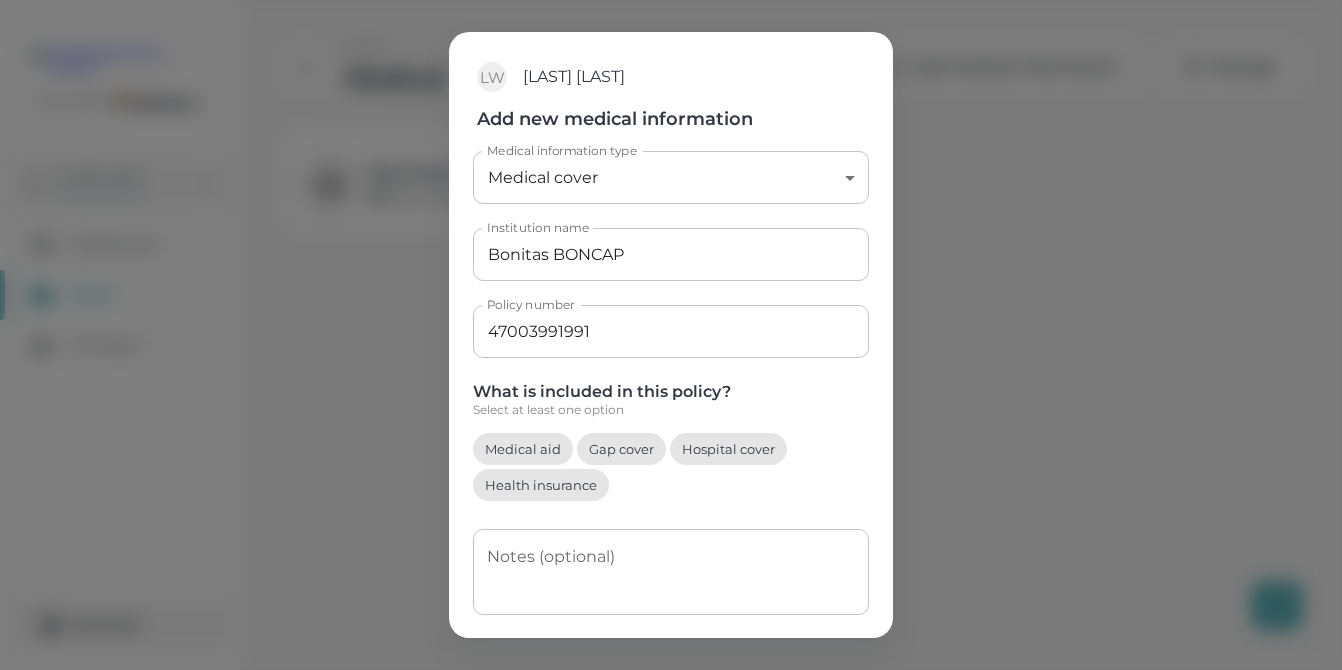 click on "Medical aid" at bounding box center (523, 449) 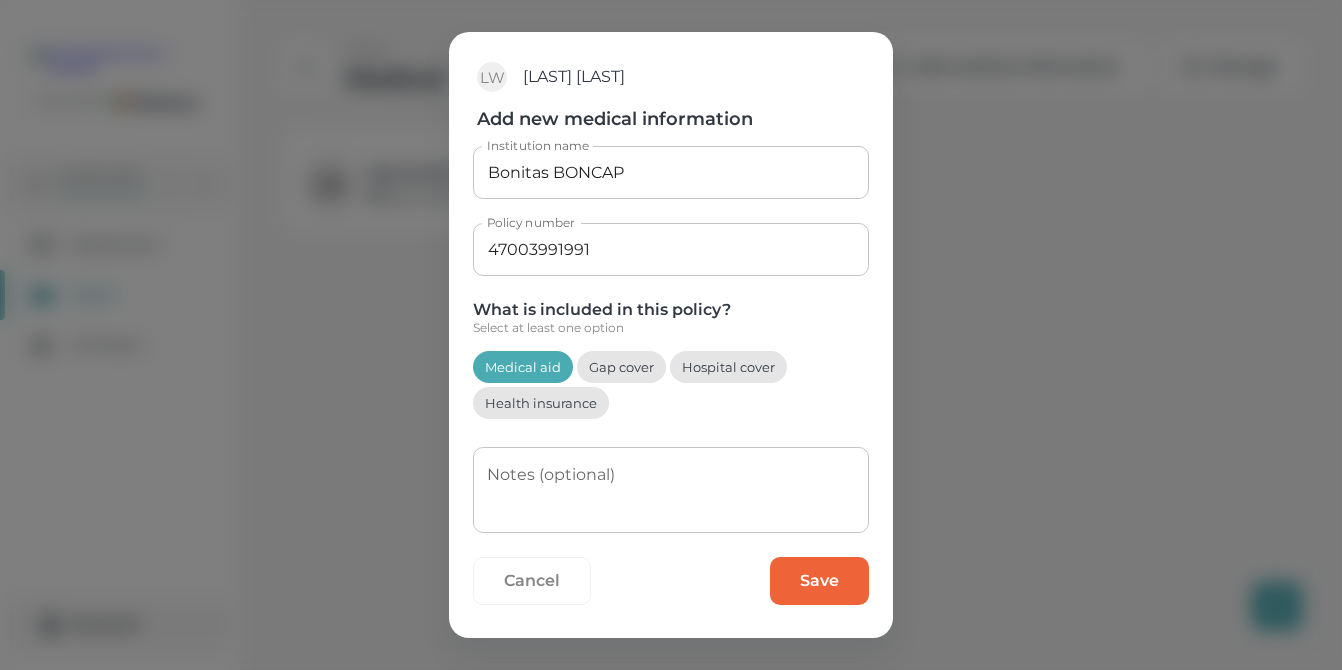 scroll, scrollTop: 85, scrollLeft: 0, axis: vertical 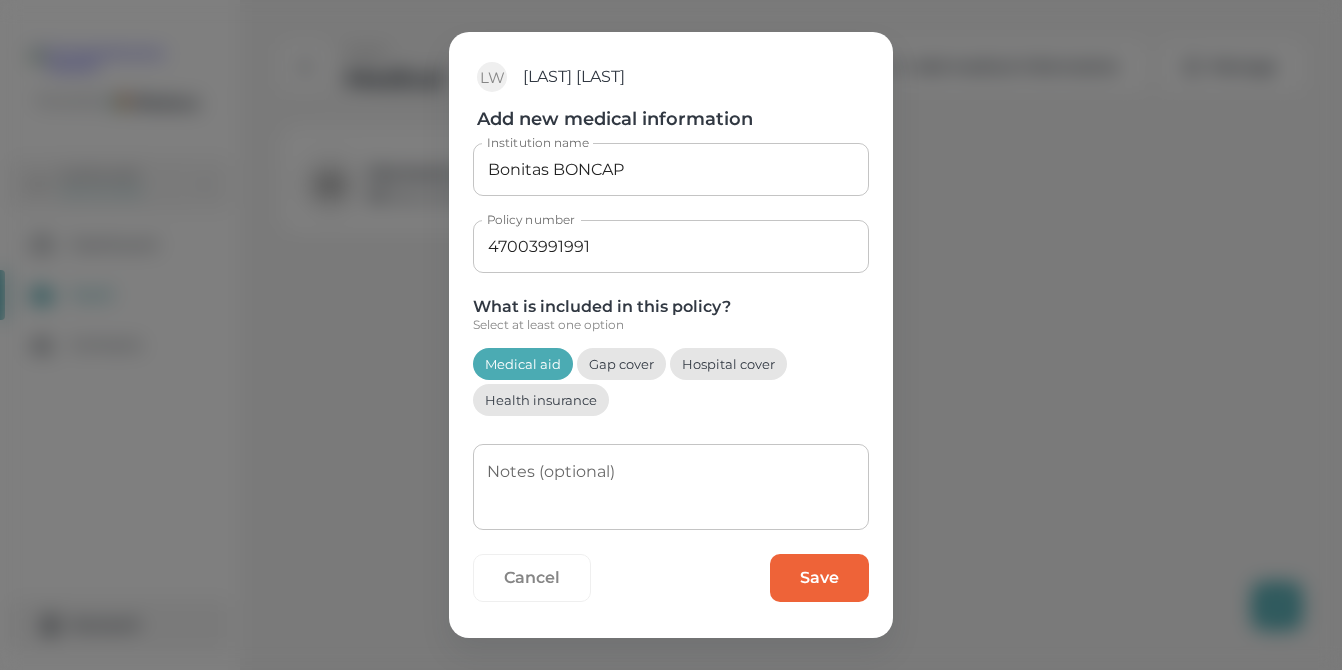 click on "Hospital cover" at bounding box center [728, 364] 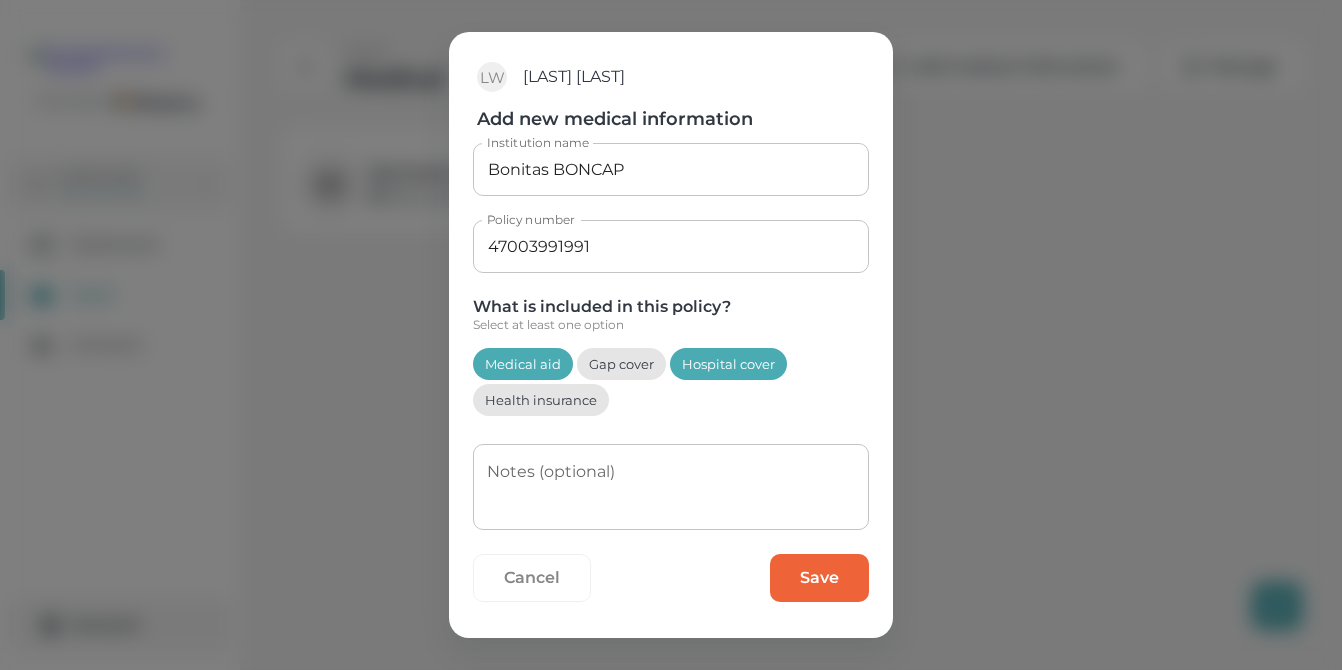 click on "Save" at bounding box center [819, 578] 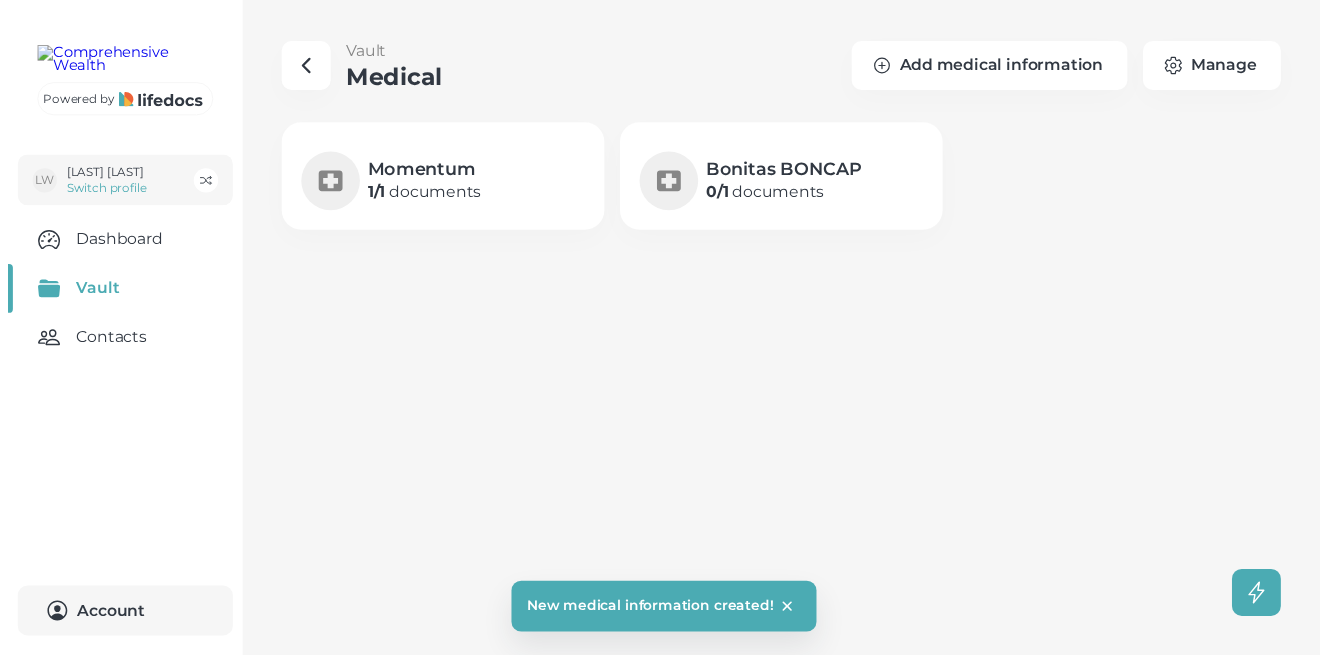 scroll, scrollTop: 0, scrollLeft: 0, axis: both 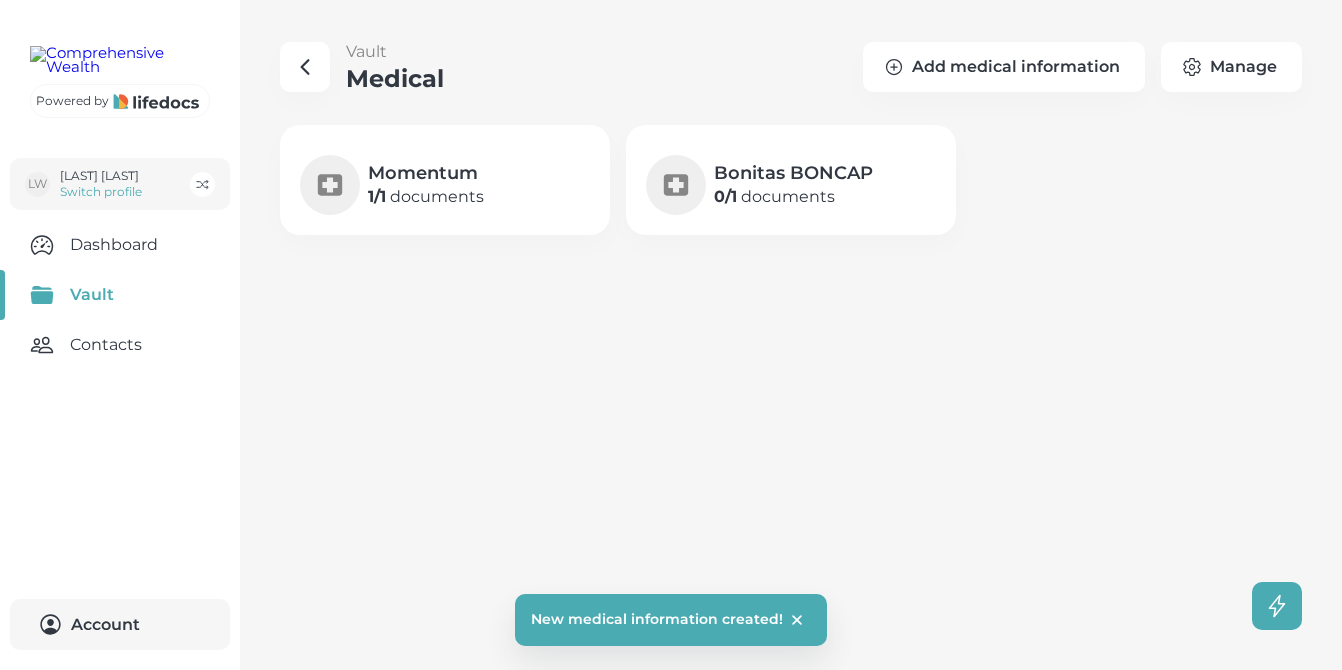 click on "Bonitas BONCAP" at bounding box center [793, 173] 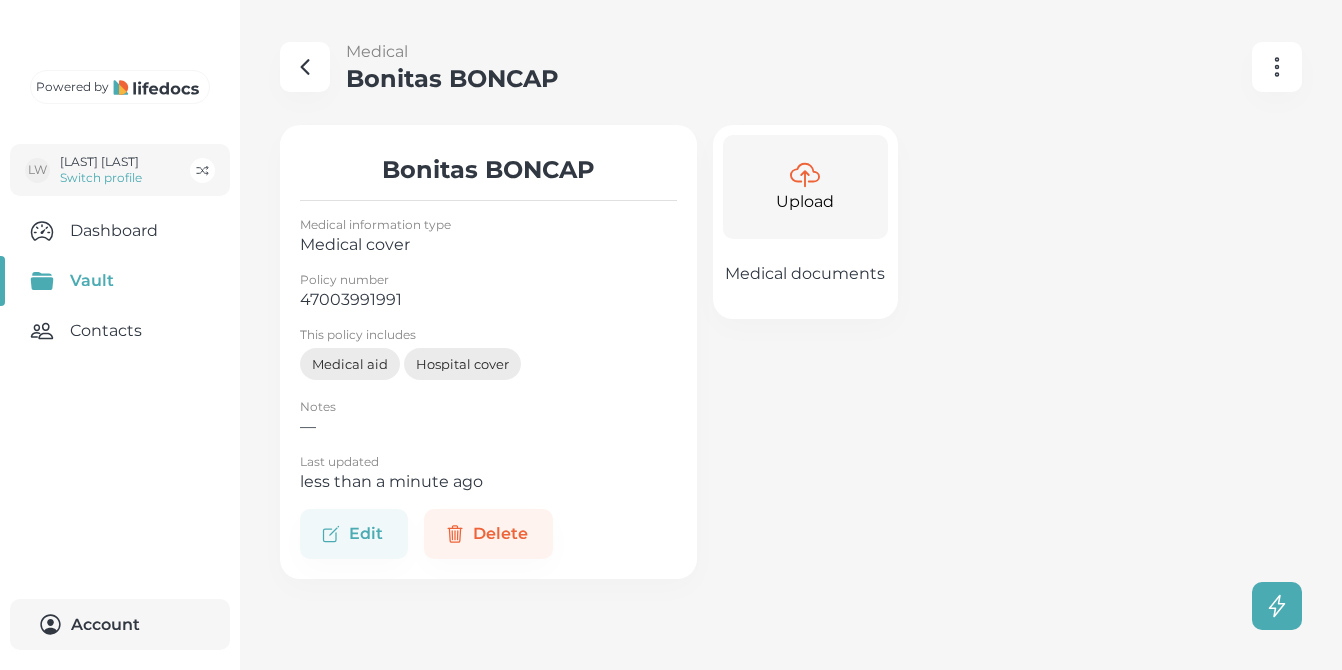 click on "Upload" at bounding box center [805, 187] 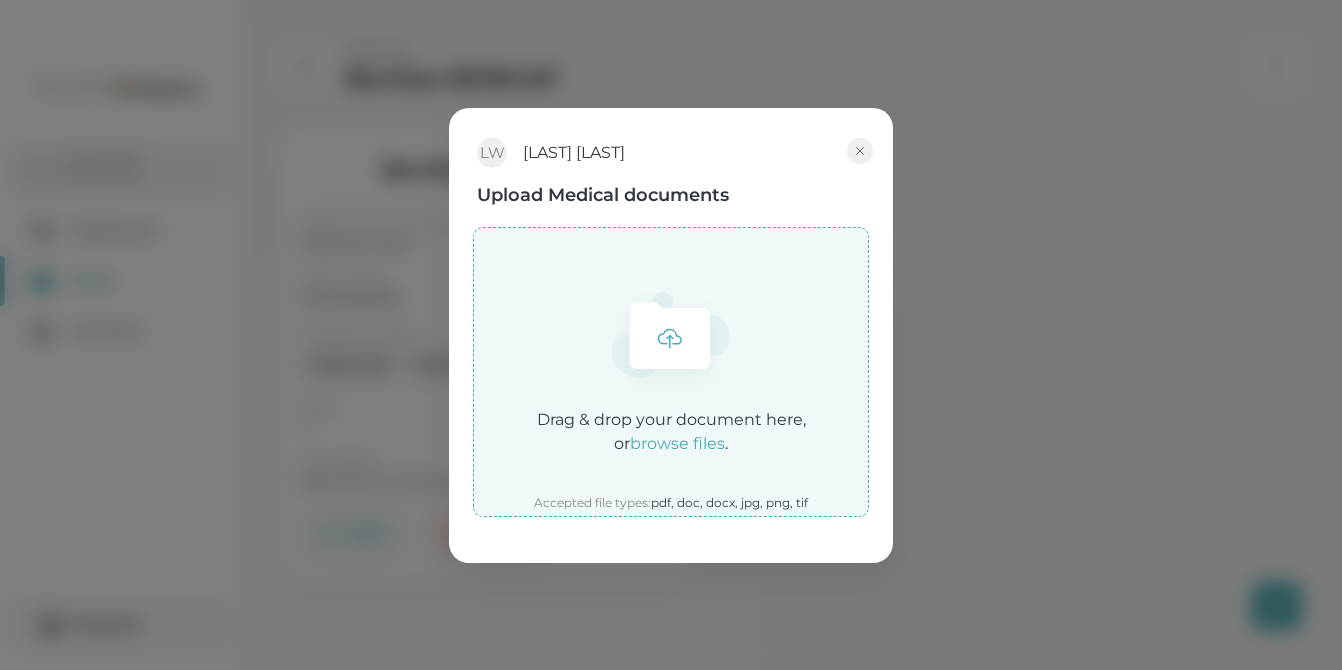 click on "browse files" at bounding box center (677, 443) 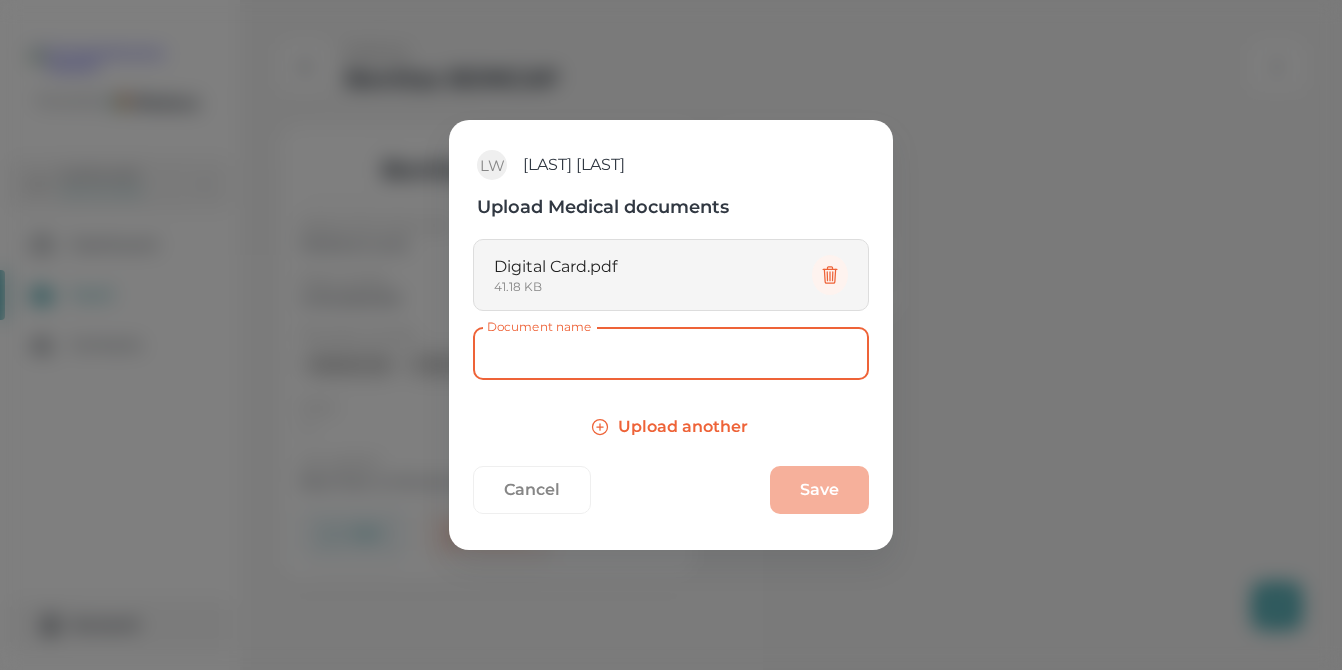 click on "Document name" at bounding box center [671, 353] 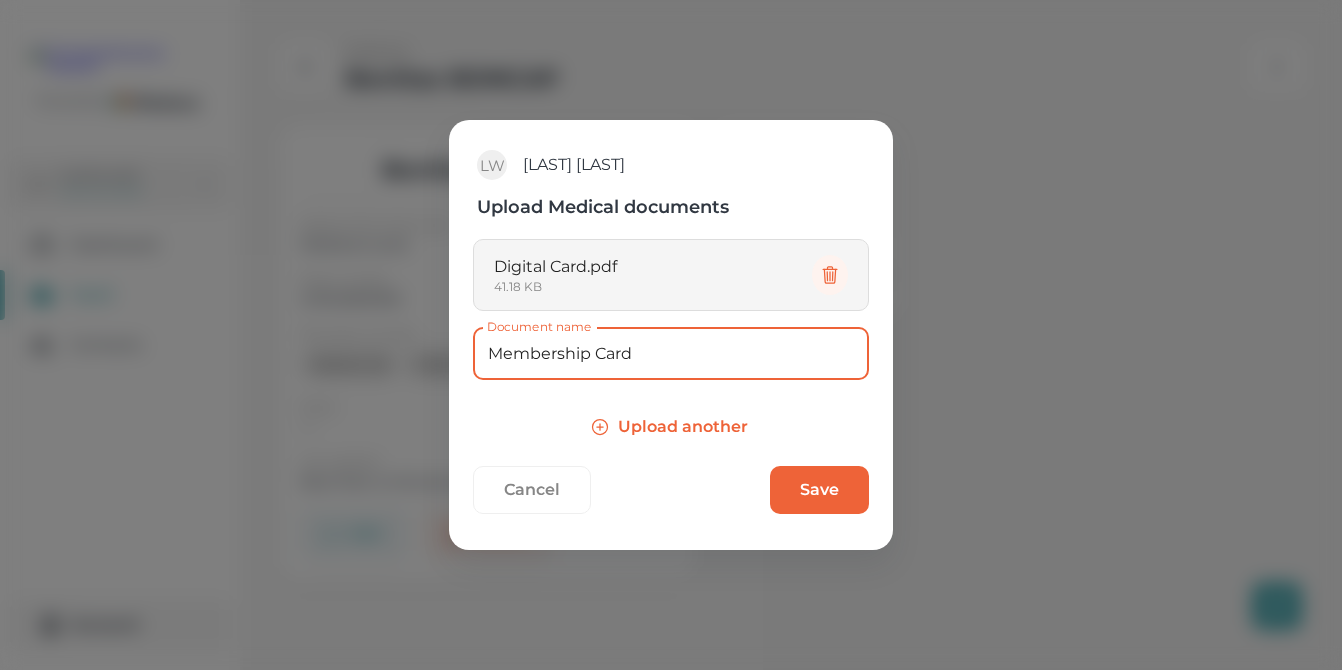 click on "Membership Card" at bounding box center (671, 353) 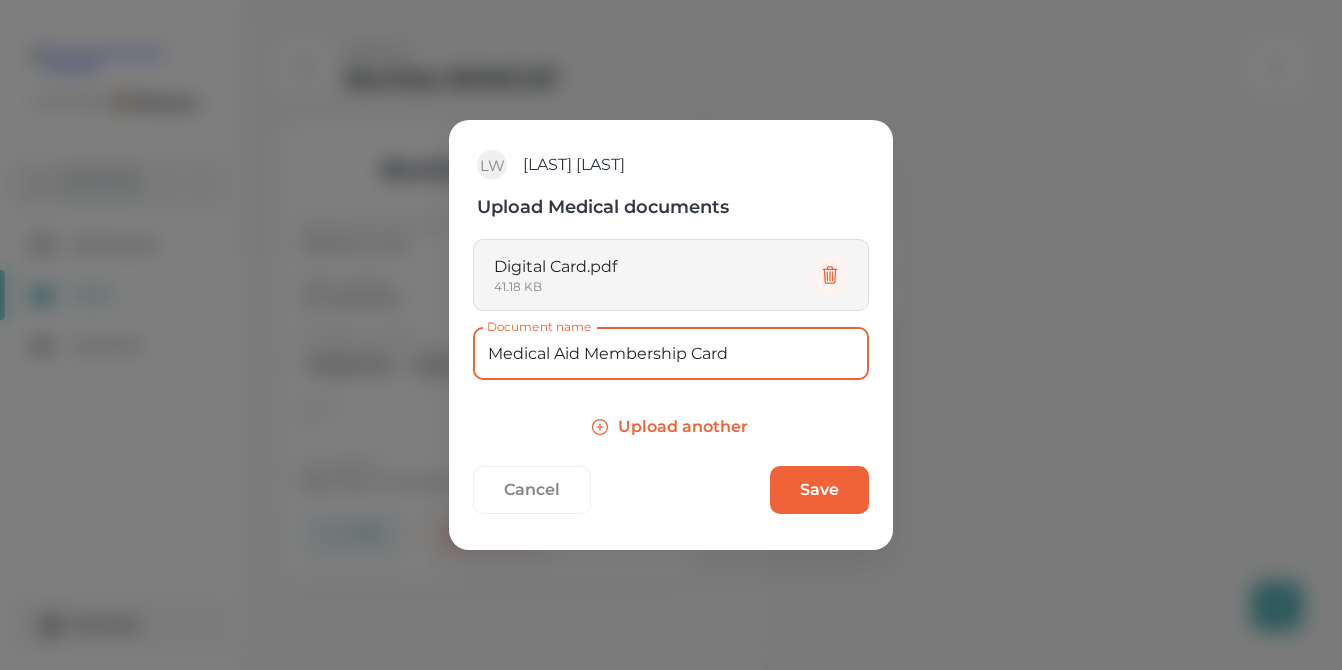 type on "Medical Aid Membership Card" 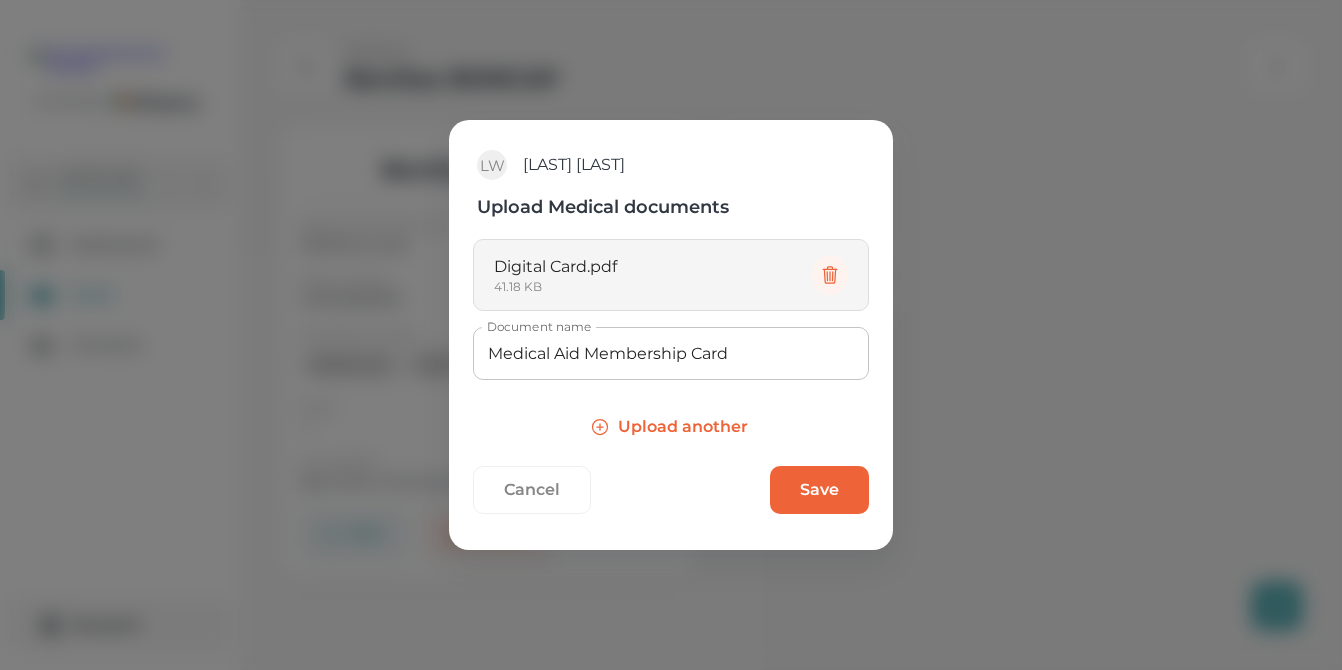 click on "Save" at bounding box center (819, 490) 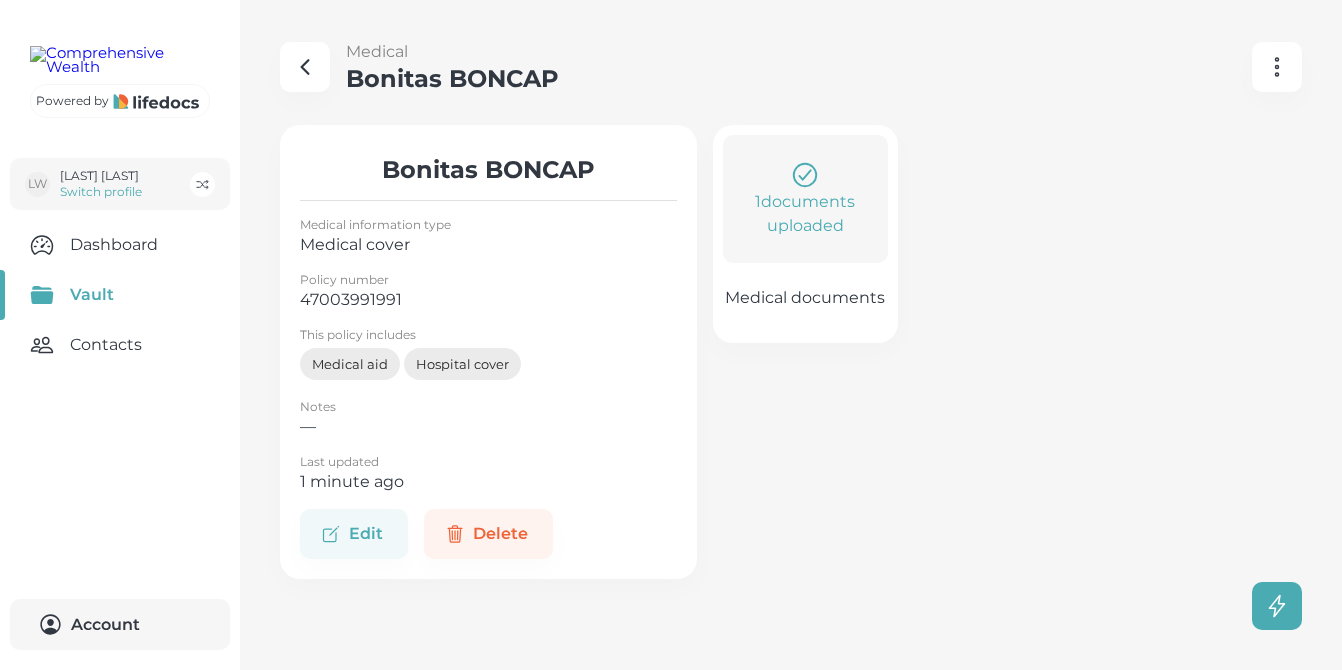 click at bounding box center (805, 175) 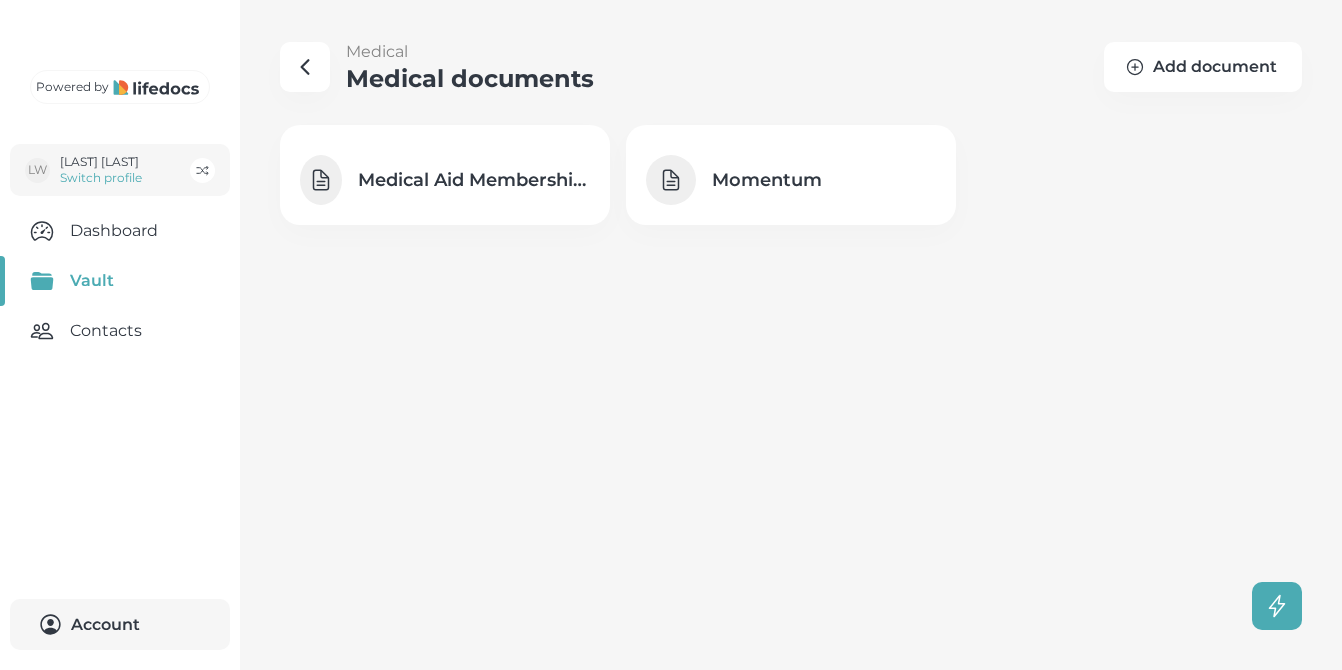 click on "Medical Aid Membership Card" at bounding box center (474, 180) 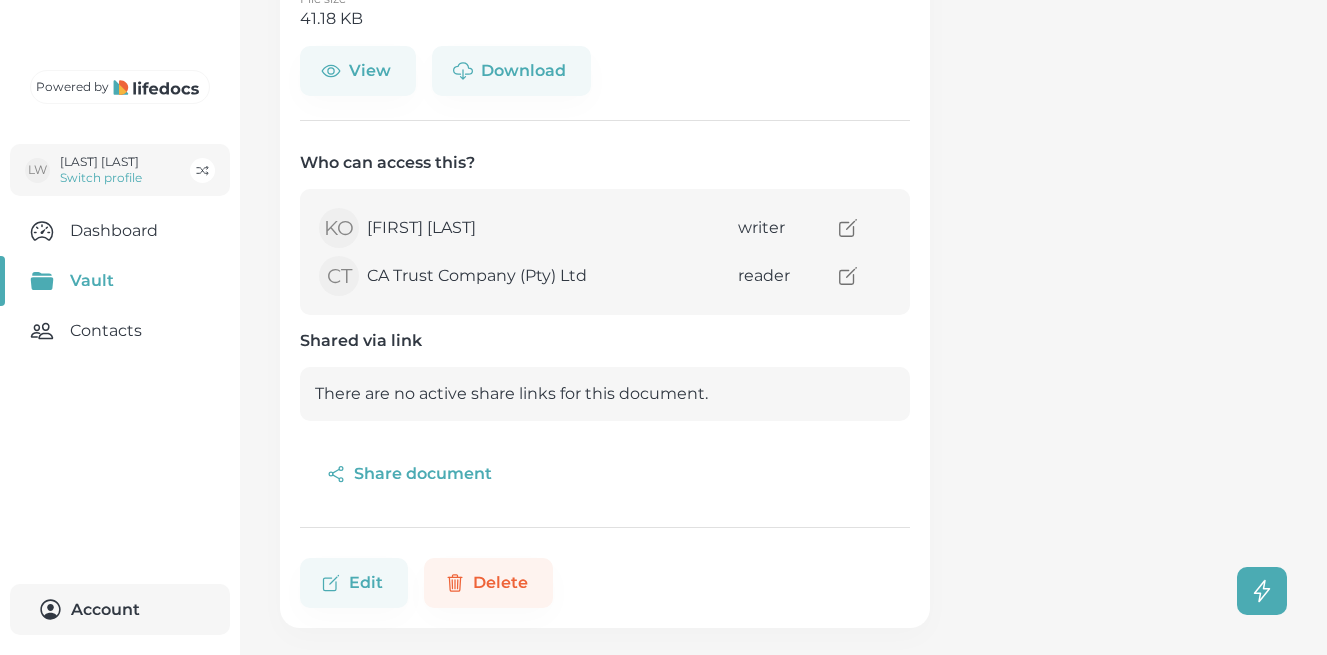 scroll, scrollTop: 316, scrollLeft: 0, axis: vertical 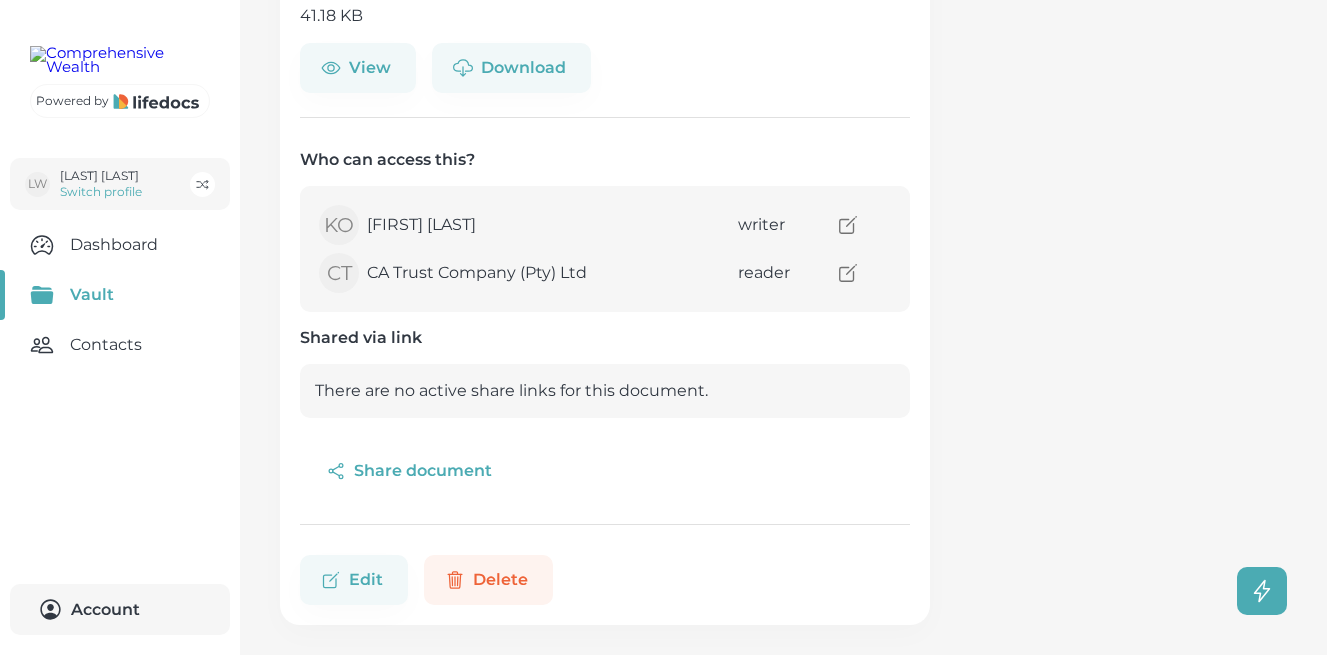 click on "Delete" at bounding box center (488, 580) 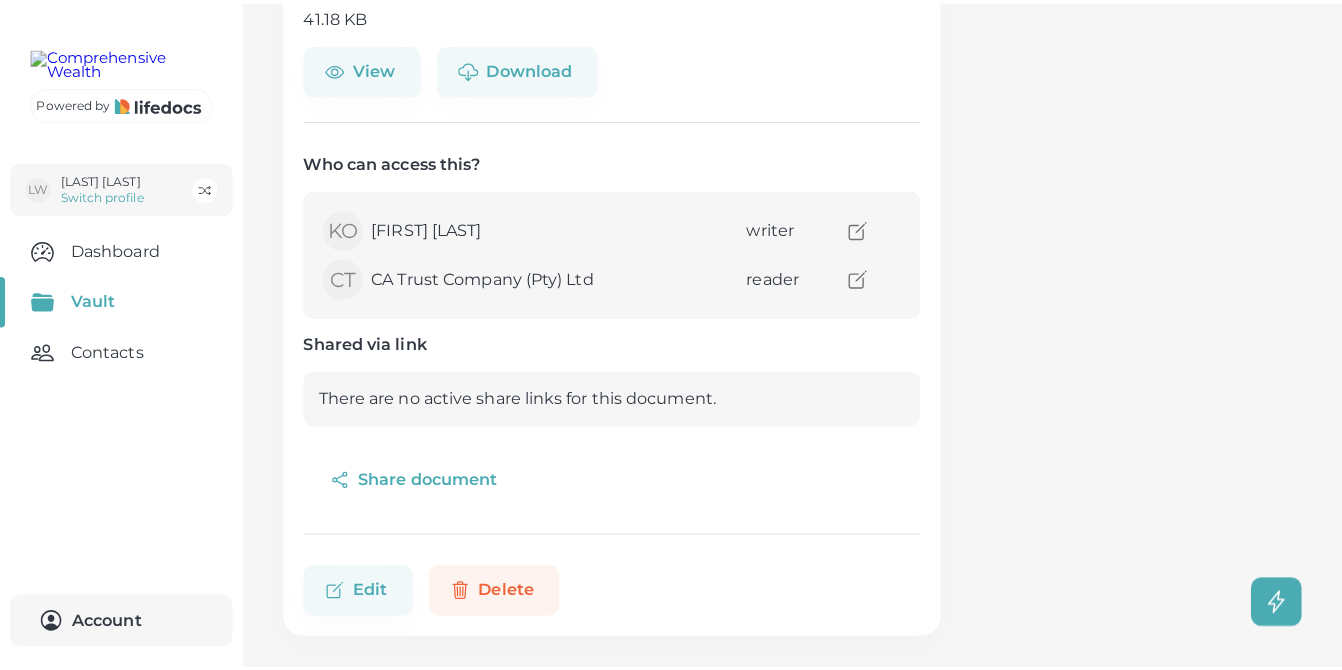 scroll, scrollTop: 311, scrollLeft: 0, axis: vertical 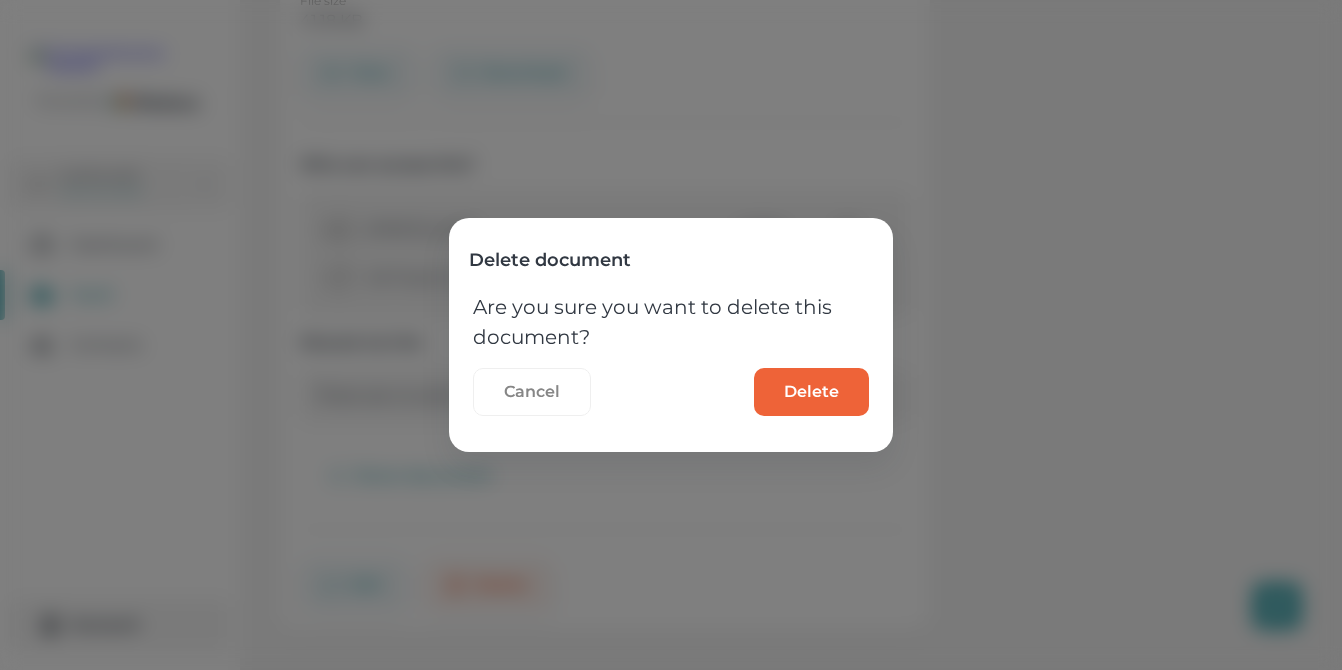 click on "Delete" at bounding box center [811, 392] 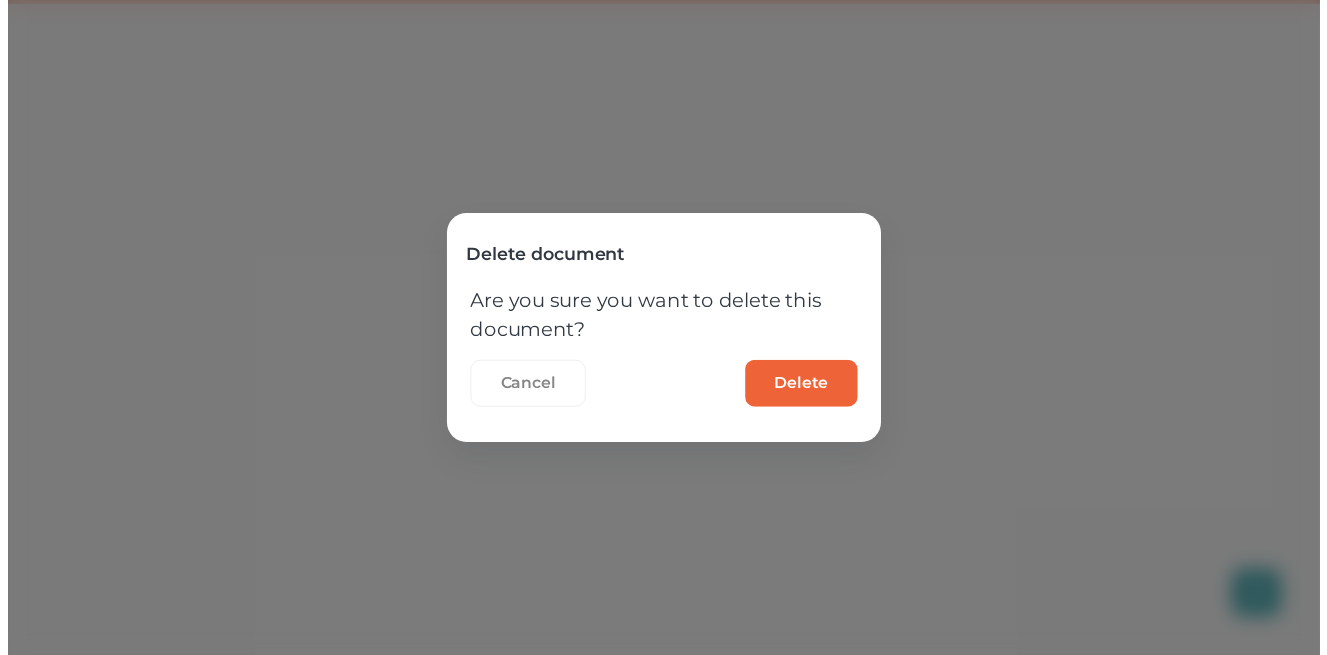 scroll, scrollTop: 0, scrollLeft: 0, axis: both 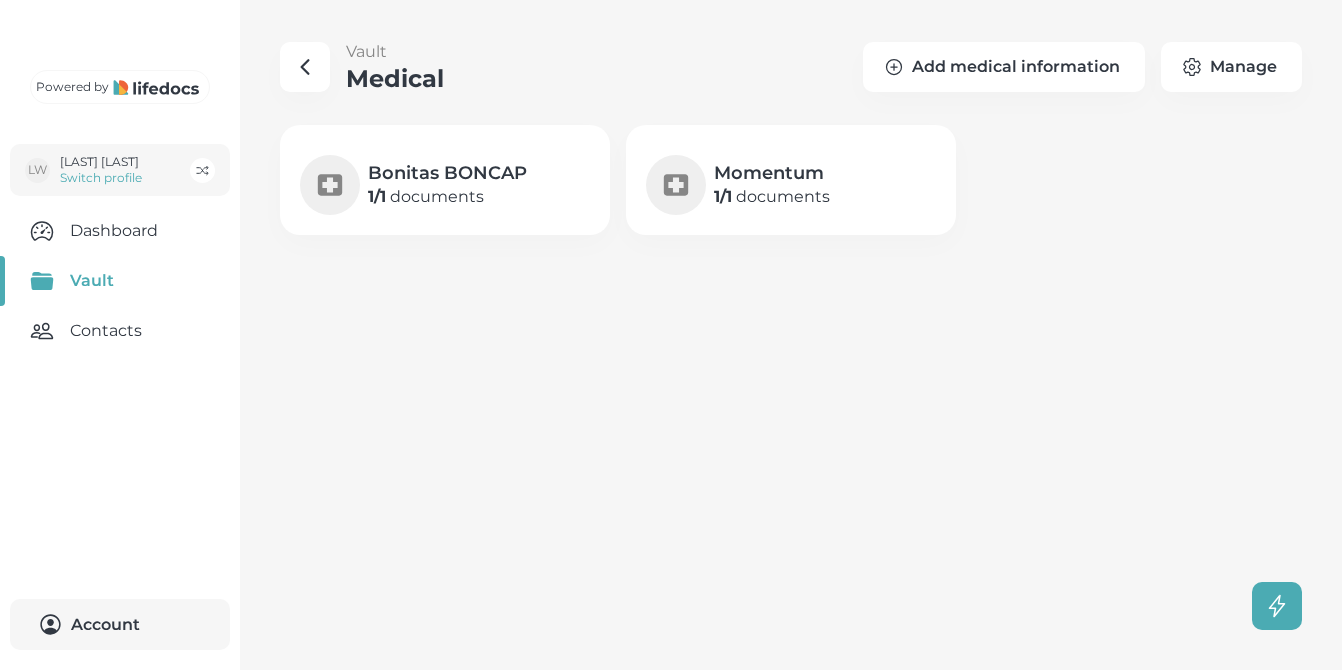 click on "1  /  1   documents" at bounding box center [447, 197] 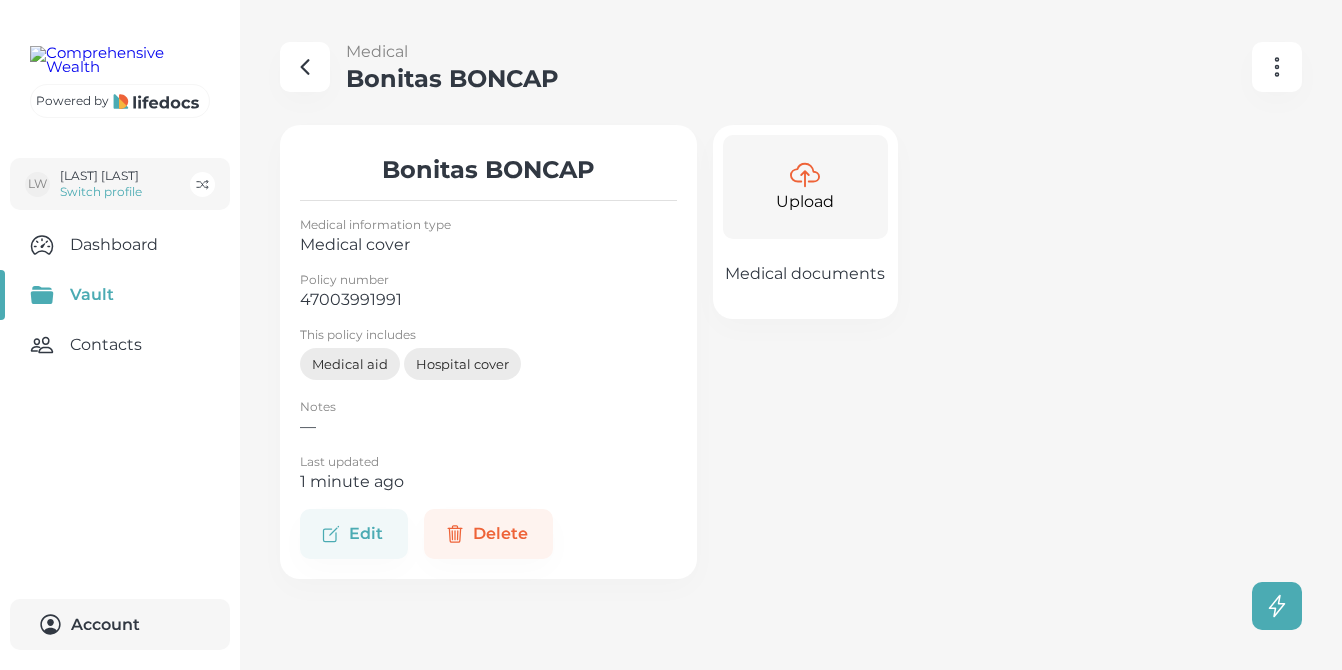 click at bounding box center [805, 175] 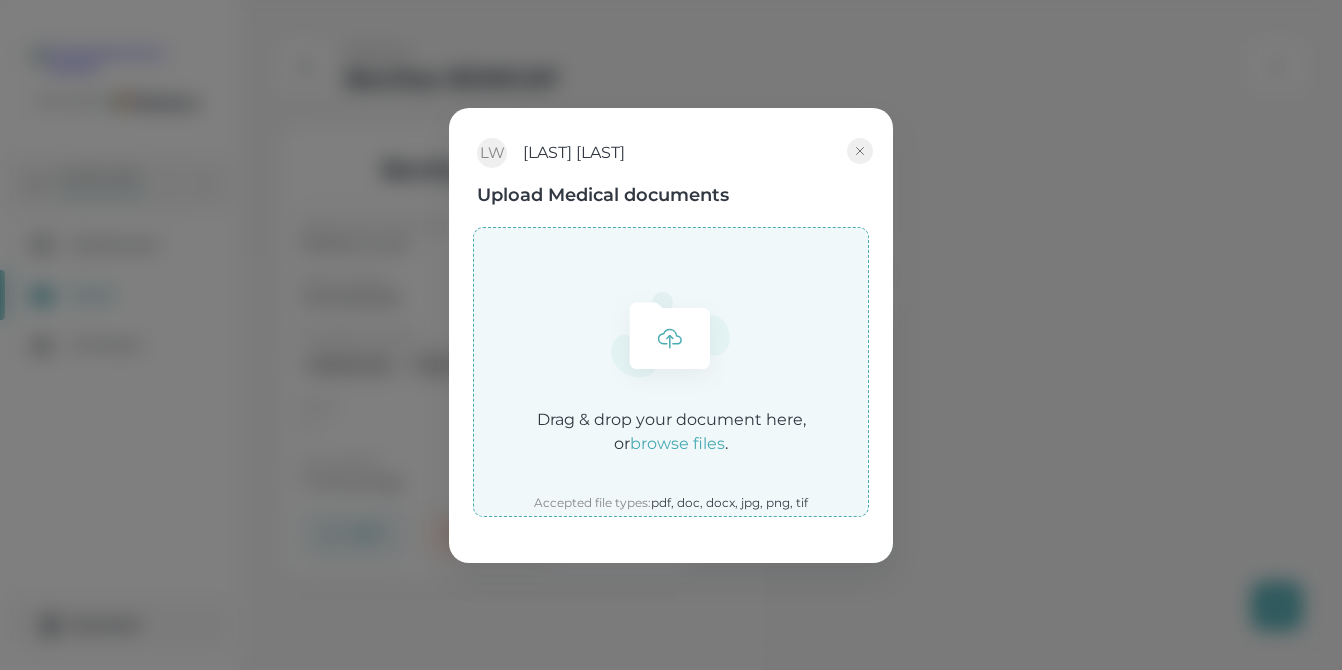 click on "browse files" at bounding box center [677, 443] 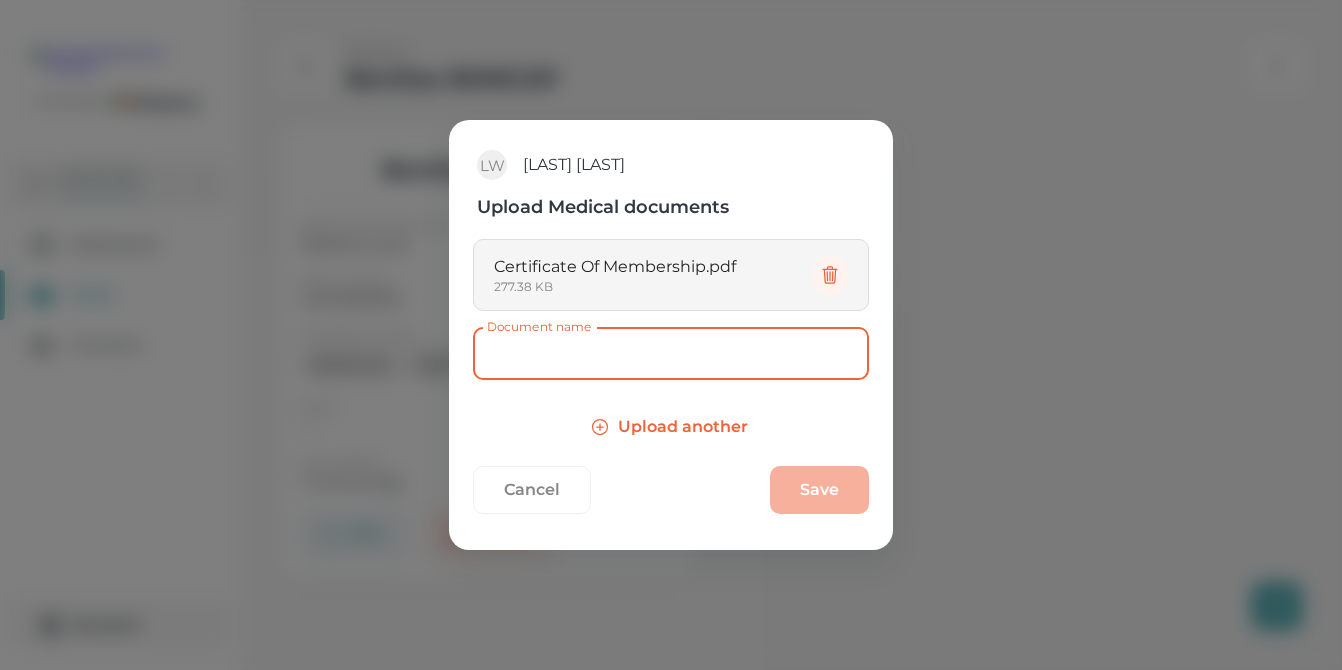 click on "Document name" at bounding box center [671, 353] 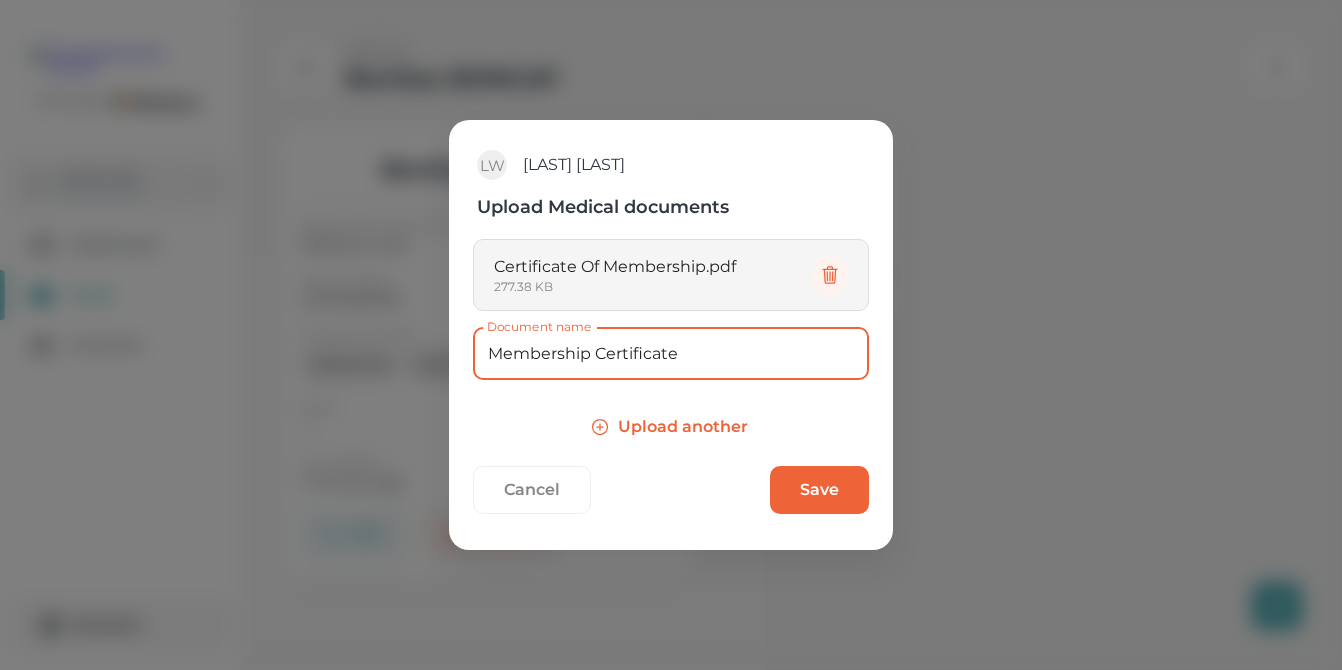 type on "Membership Certificate" 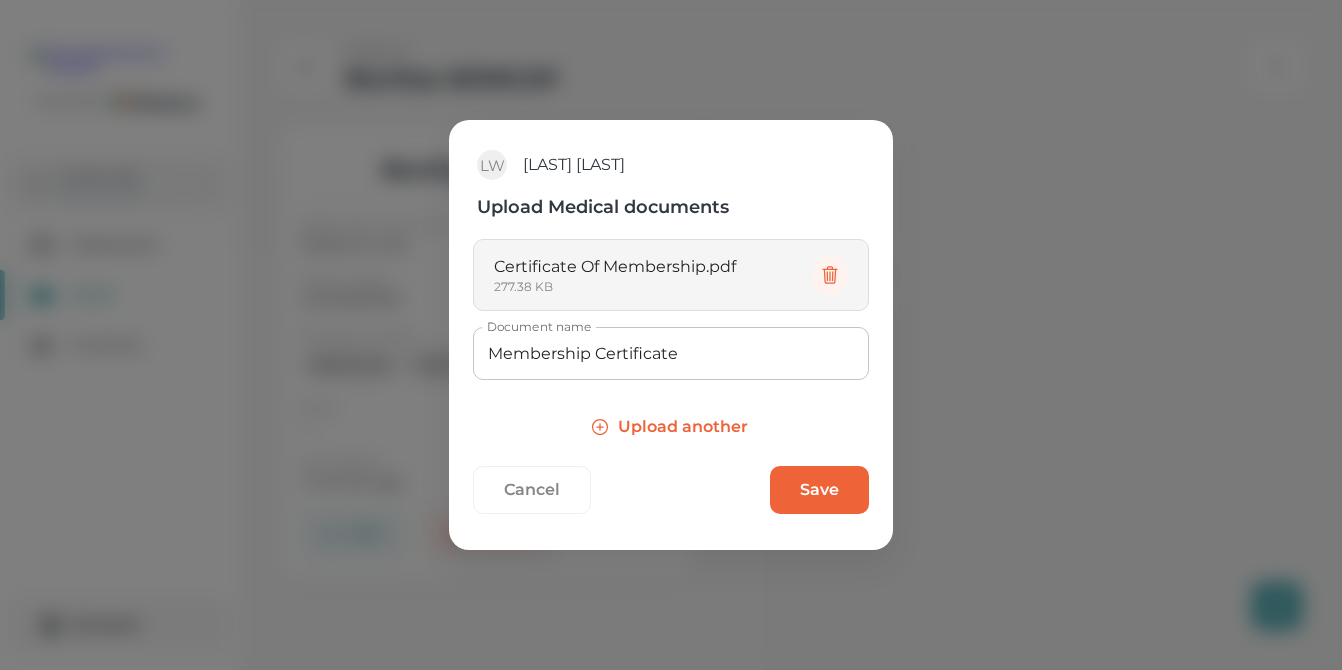 click on "Upload another" at bounding box center [671, 427] 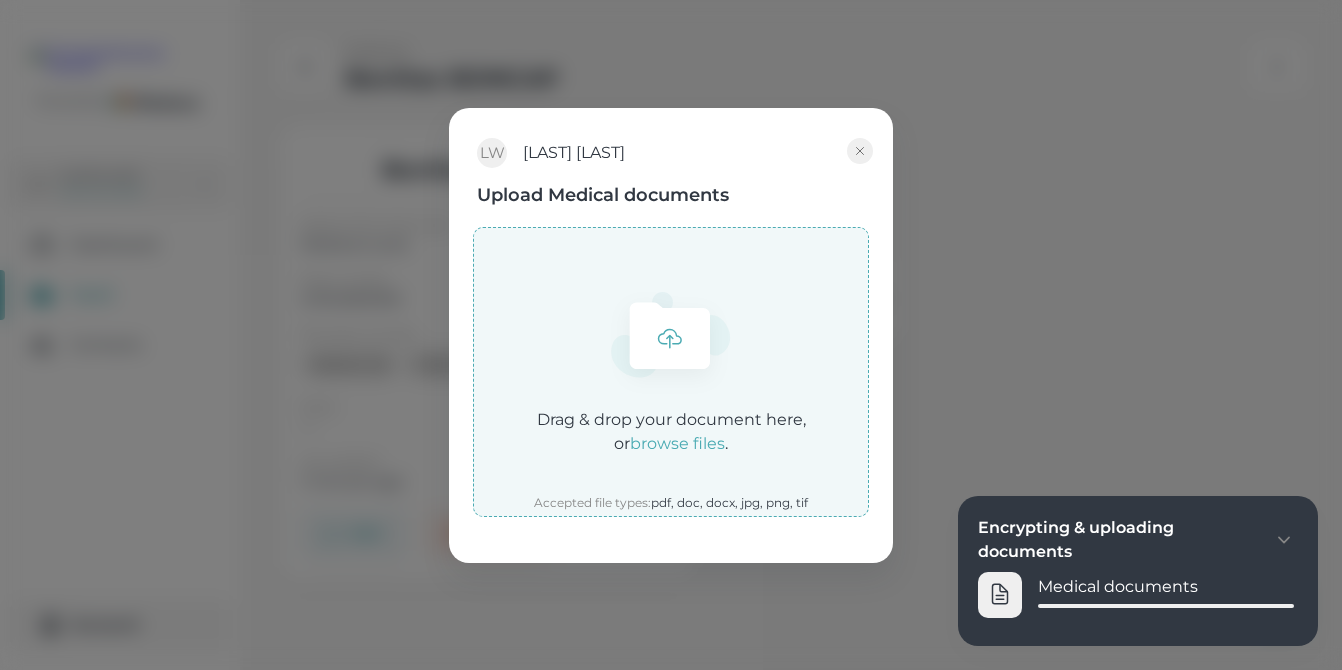 click on "browse files" at bounding box center [677, 443] 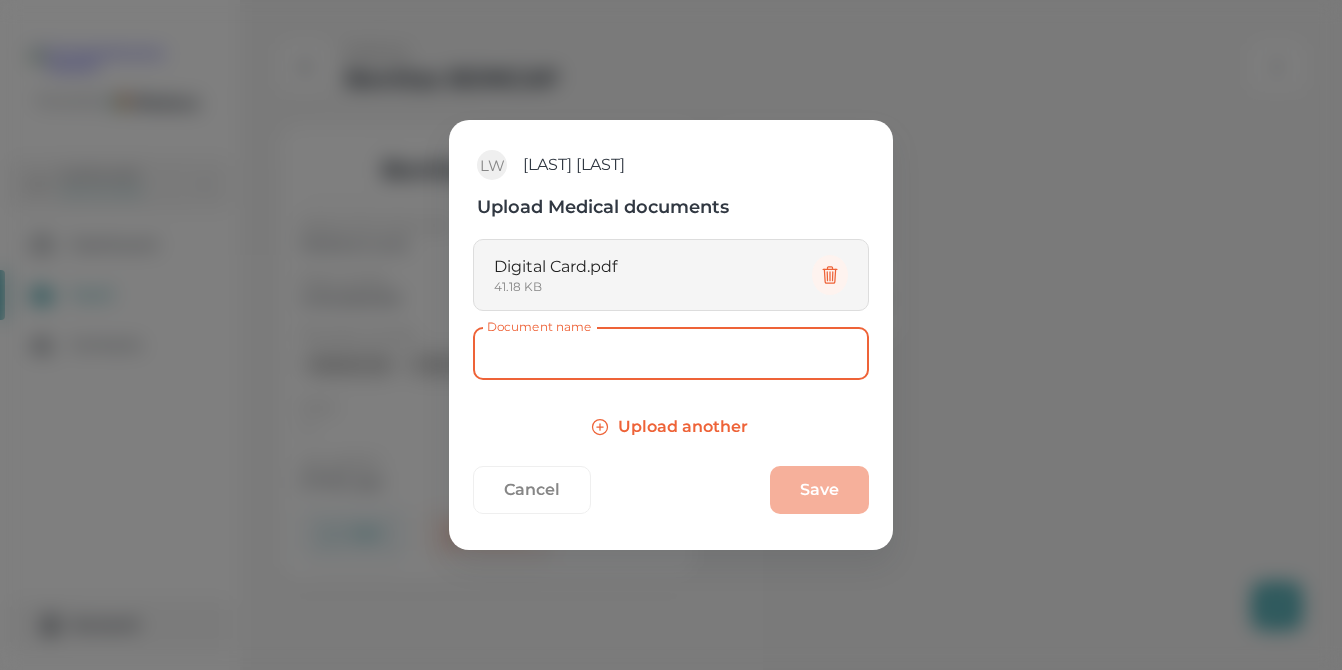 click on "Document name" at bounding box center (671, 353) 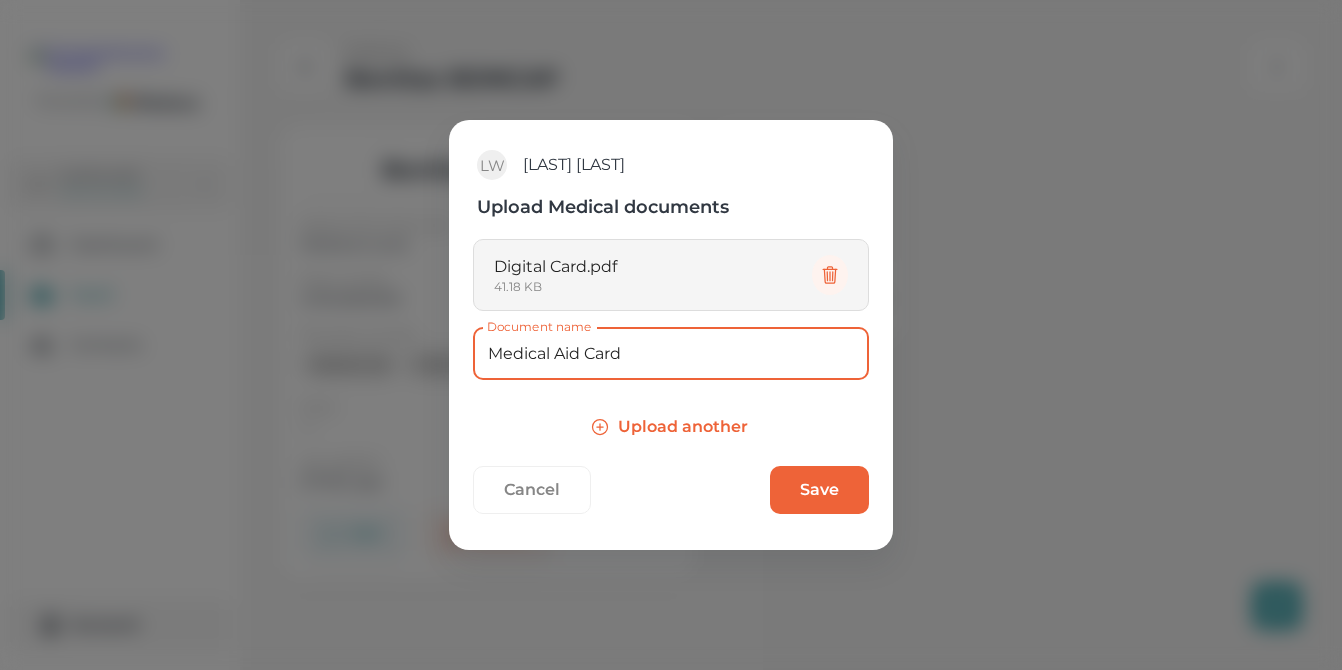 type on "Medical Aid Card" 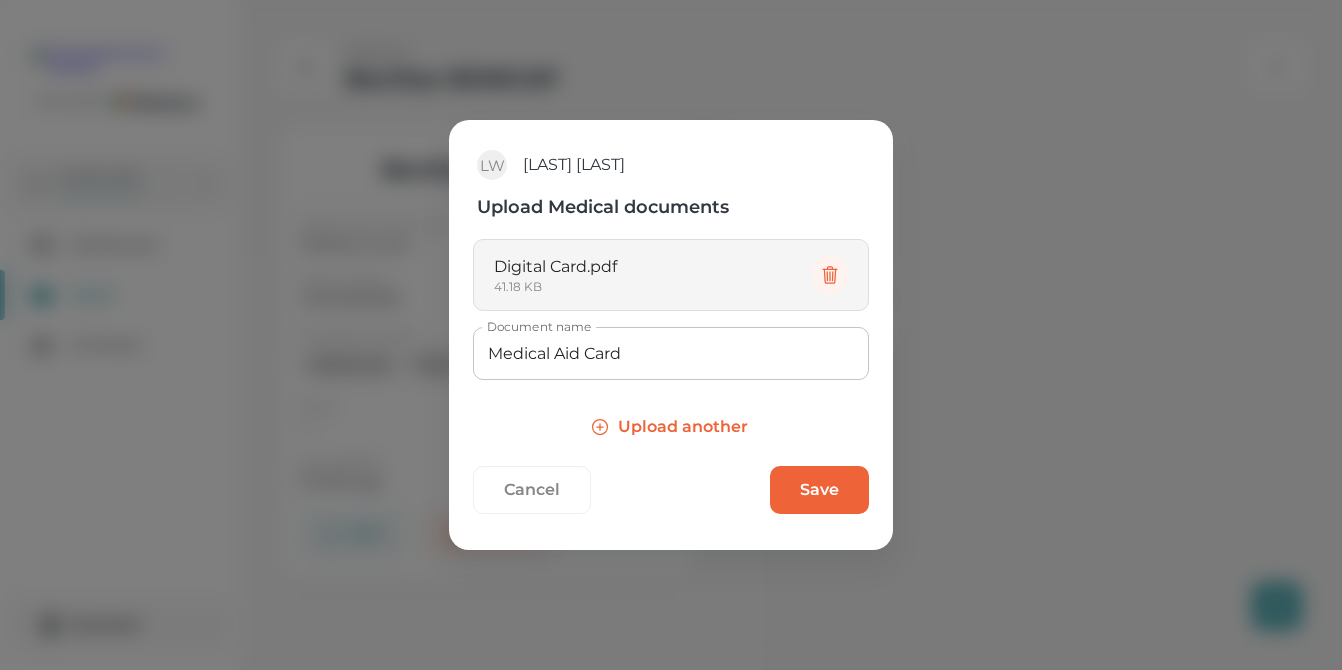 click on "Save" at bounding box center [819, 490] 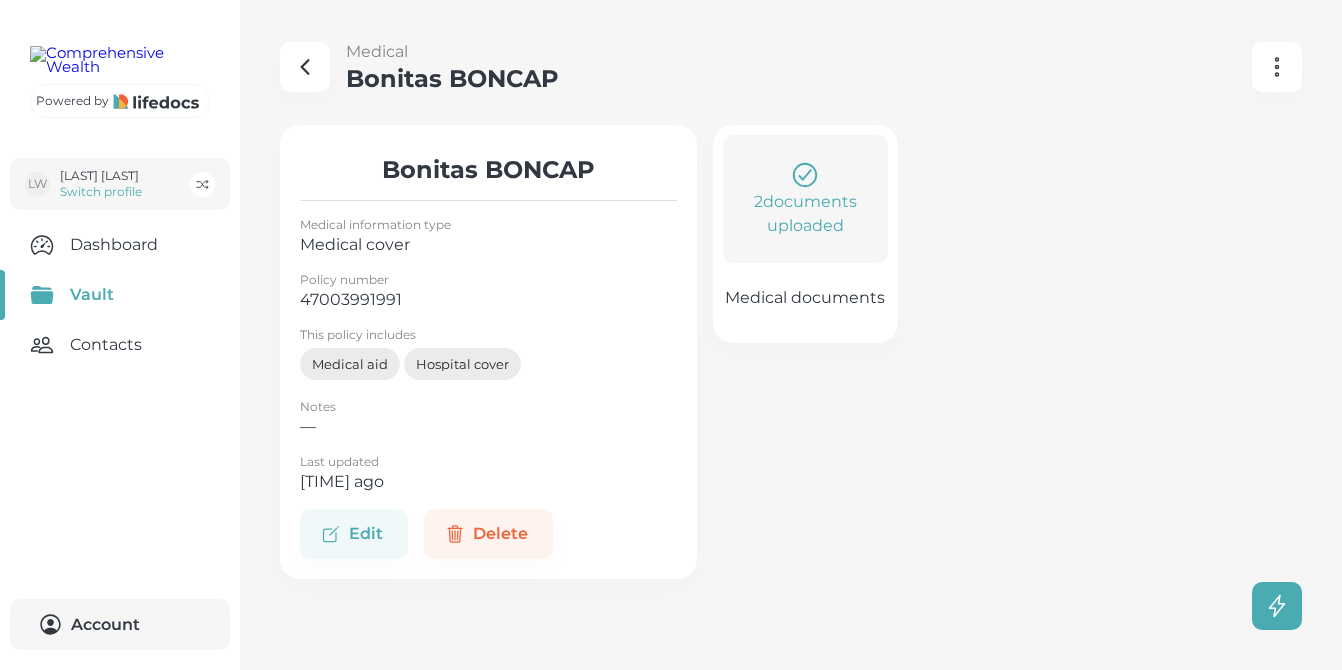 click at bounding box center (805, 175) 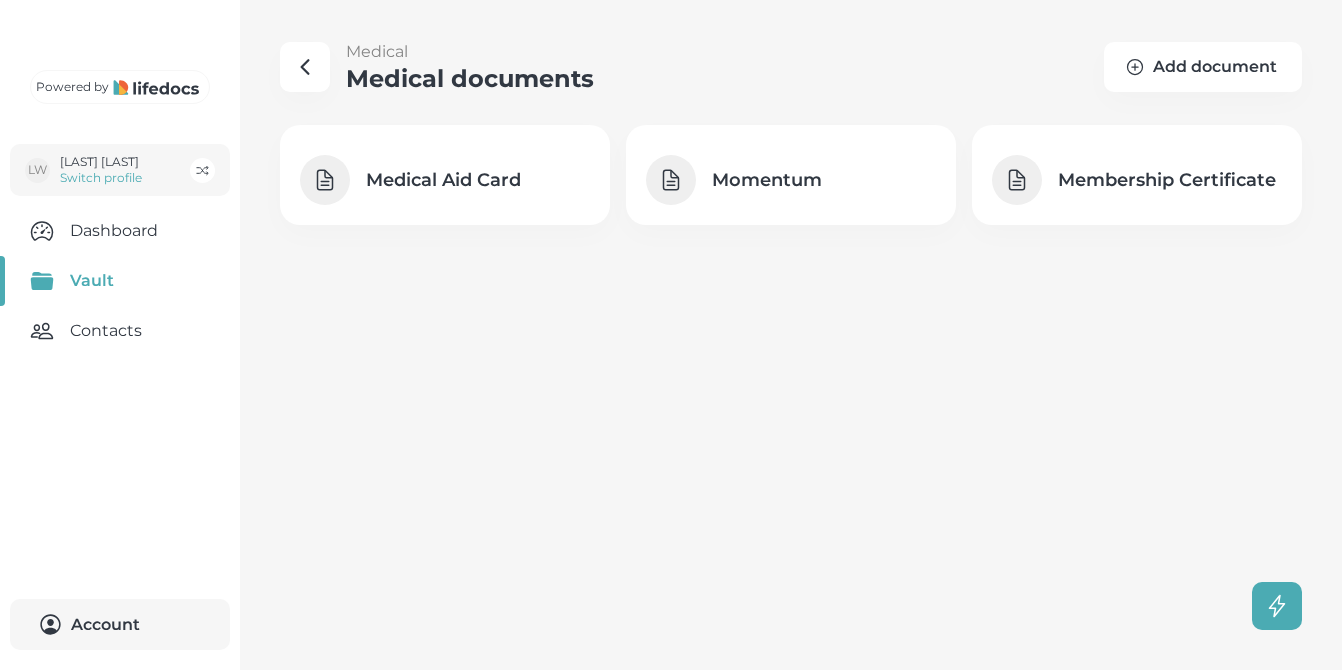 click on "Medical Aid Card" at bounding box center [445, 180] 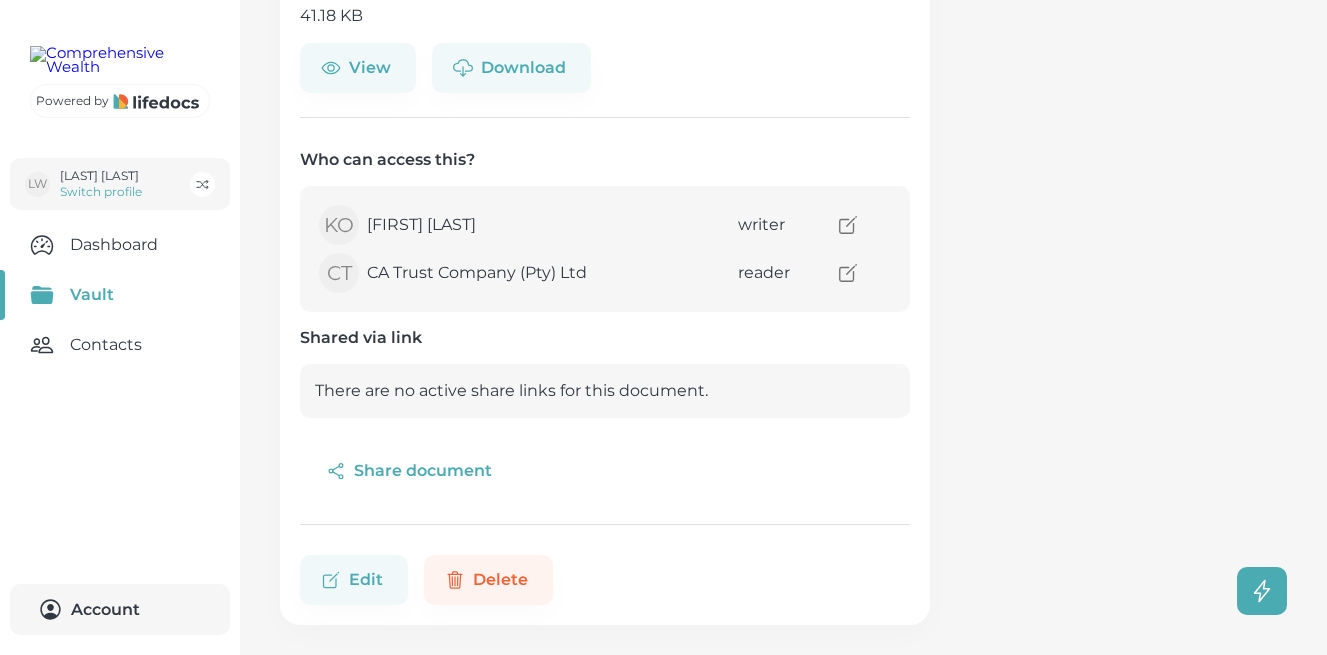 scroll, scrollTop: 326, scrollLeft: 0, axis: vertical 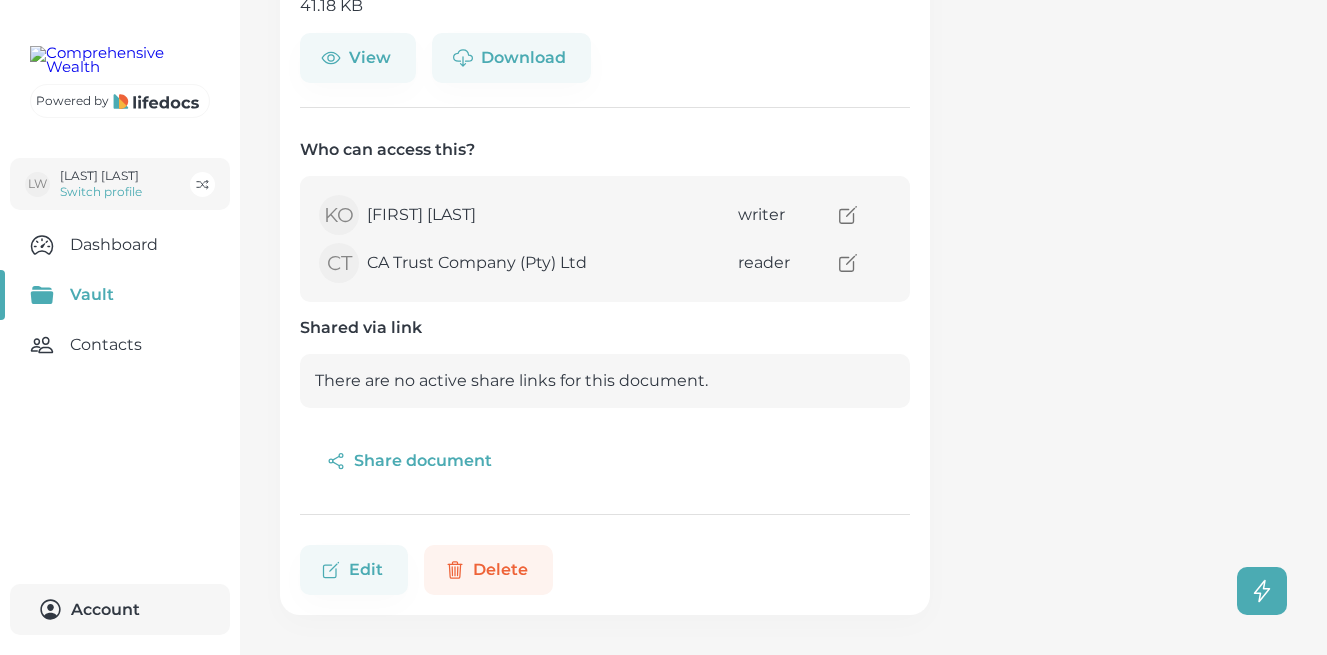 click on "Delete" at bounding box center [488, 570] 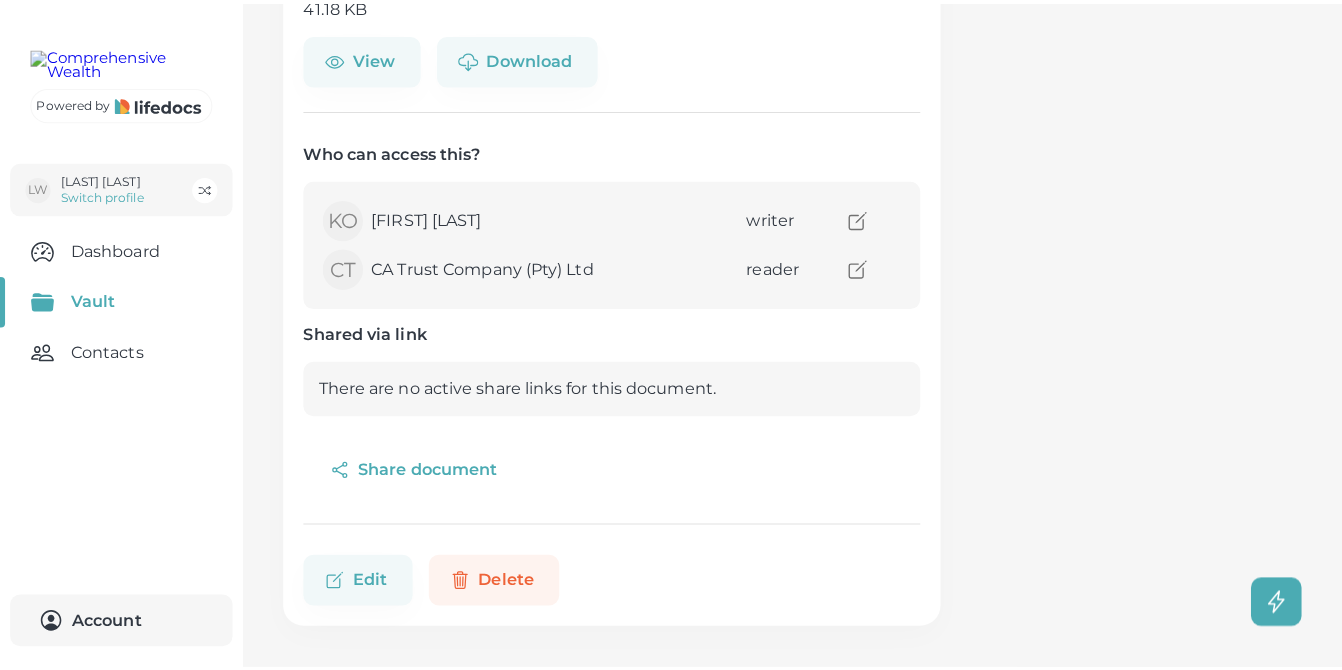 scroll, scrollTop: 311, scrollLeft: 0, axis: vertical 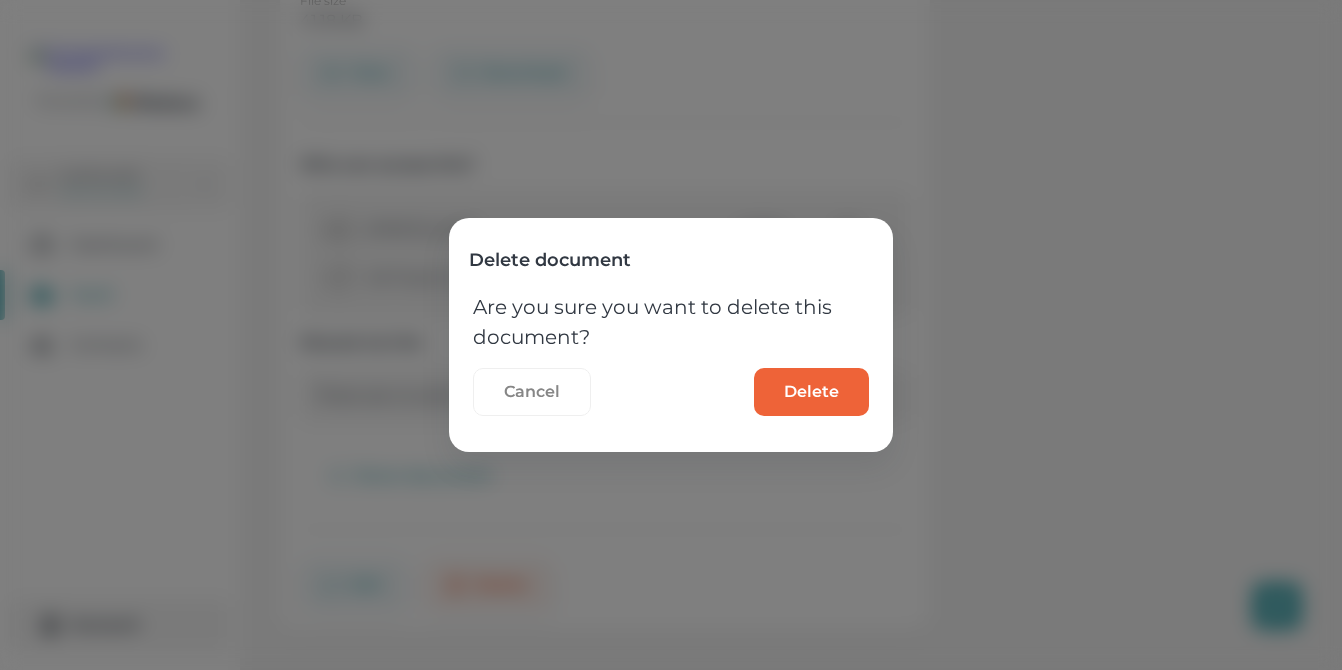 click on "Delete" at bounding box center (811, 392) 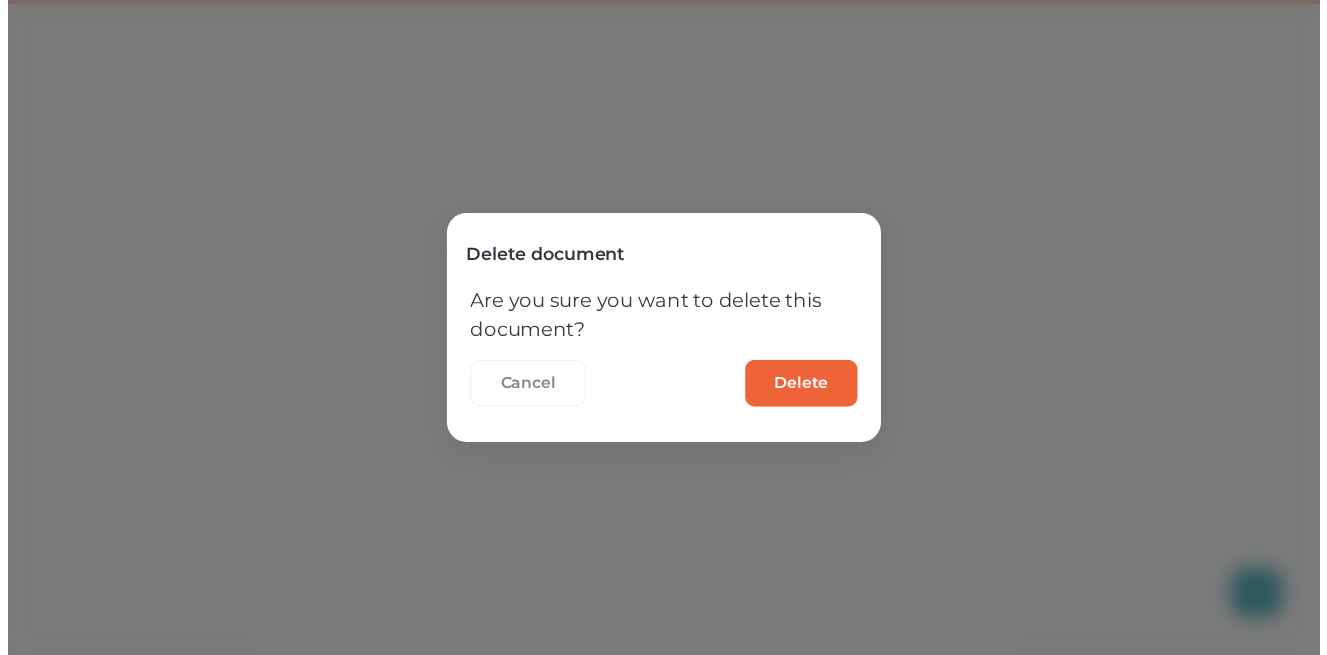 scroll, scrollTop: 0, scrollLeft: 0, axis: both 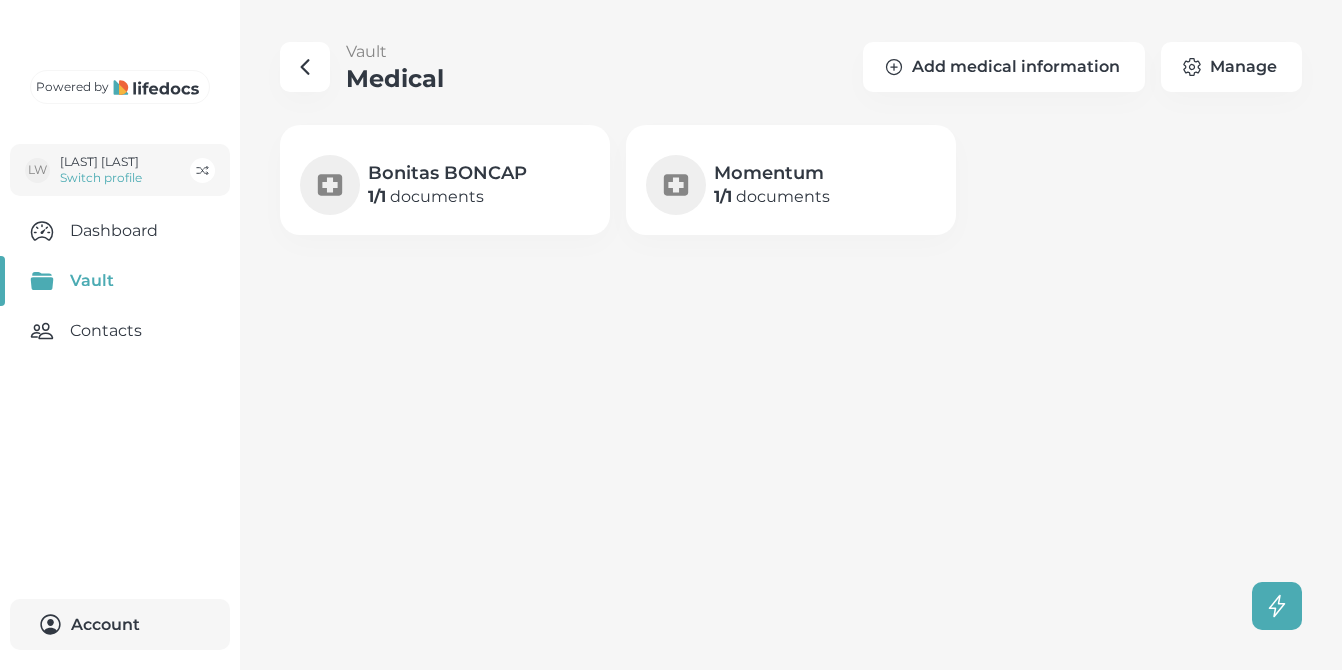 click on "1  /  1   documents" at bounding box center (447, 197) 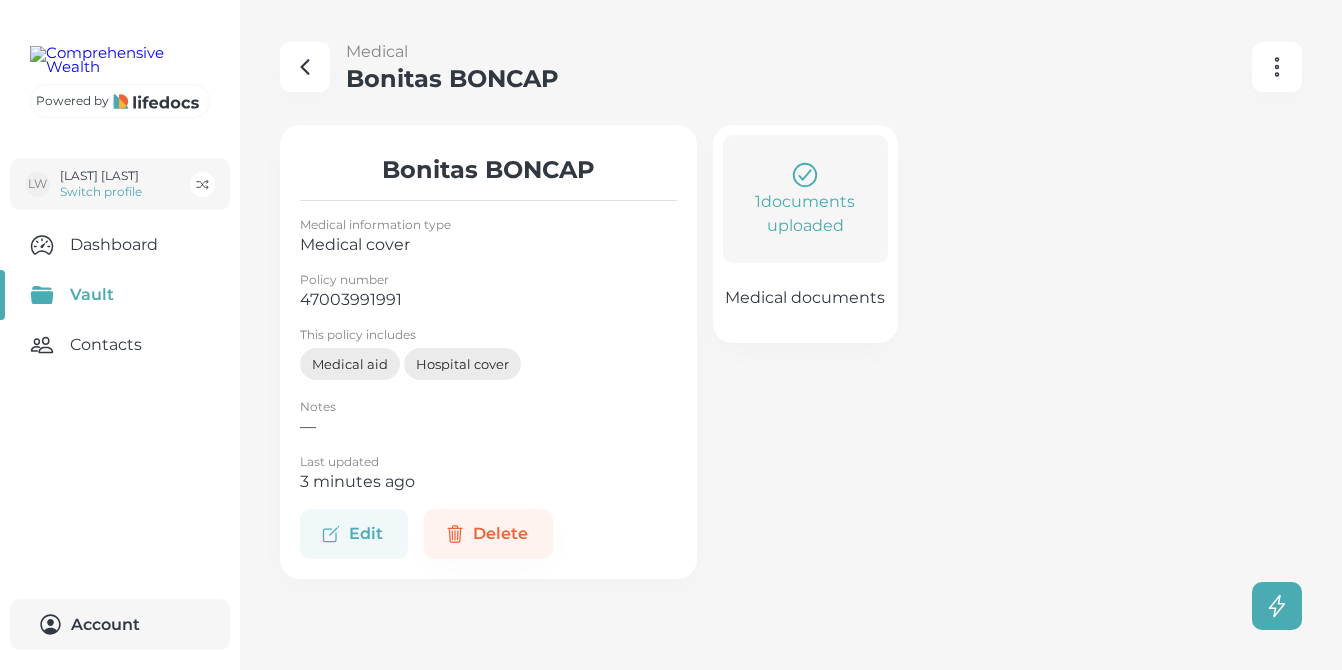 click on "Edit" at bounding box center (354, 534) 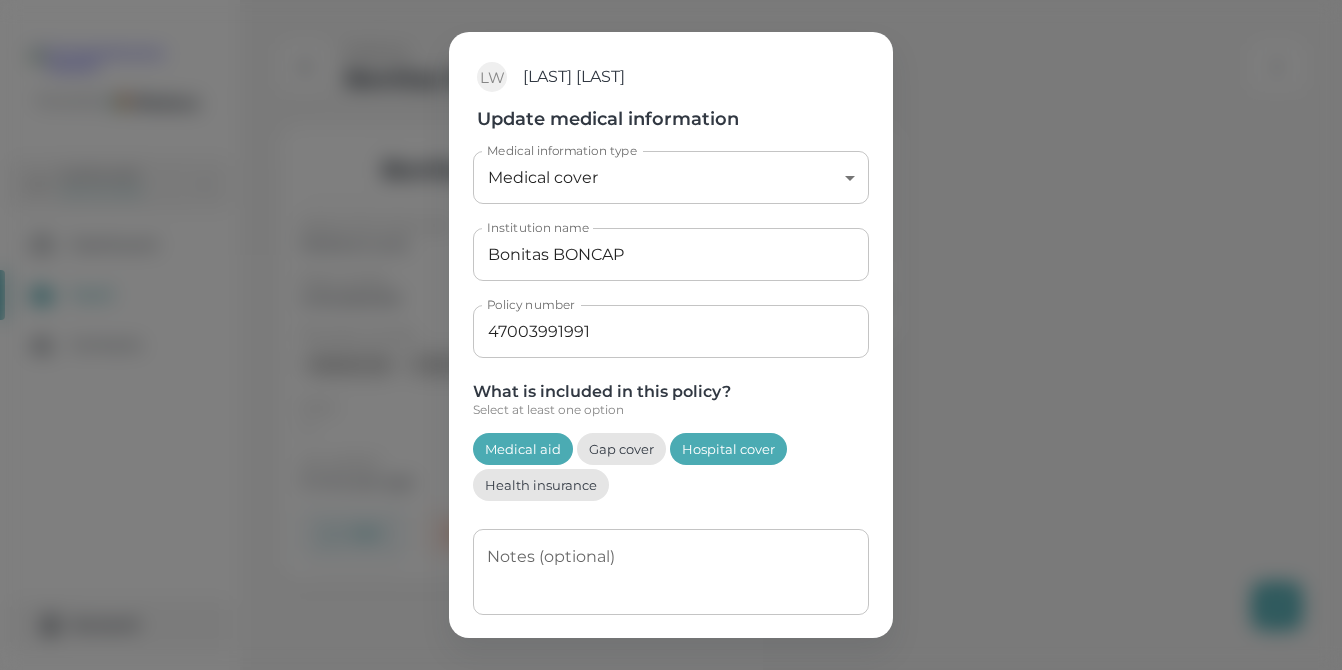 click on "[FIRST] [LAST]  Update medical information Medical information type Medical cover medical_cover Medical information type Institution name Bonitas BONCAP Institution name Policy number [NUMBER] Policy number What is included in this policy? Select at least one option What is included in this policy? Medical aid Gap cover Hospital cover Health insurance Notes (optional) x Notes (optional) Cancel Save" at bounding box center (671, 335) 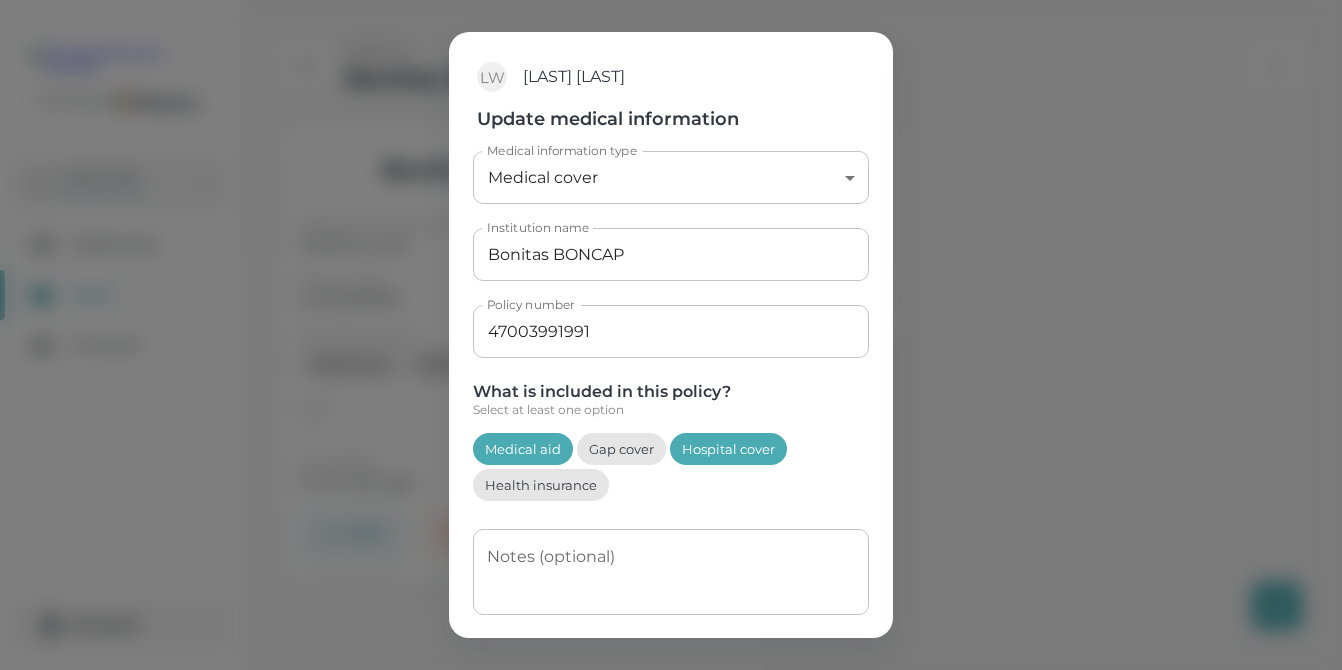 click on "[FIRST] [LAST]  Update medical information Medical information type Medical cover medical_cover Medical information type Institution name Bonitas BONCAP Institution name Policy number [NUMBER] Policy number What is included in this policy? Select at least one option What is included in this policy? Medical aid Gap cover Hospital cover Health insurance Notes (optional) x Notes (optional) Cancel Save" at bounding box center (671, 335) 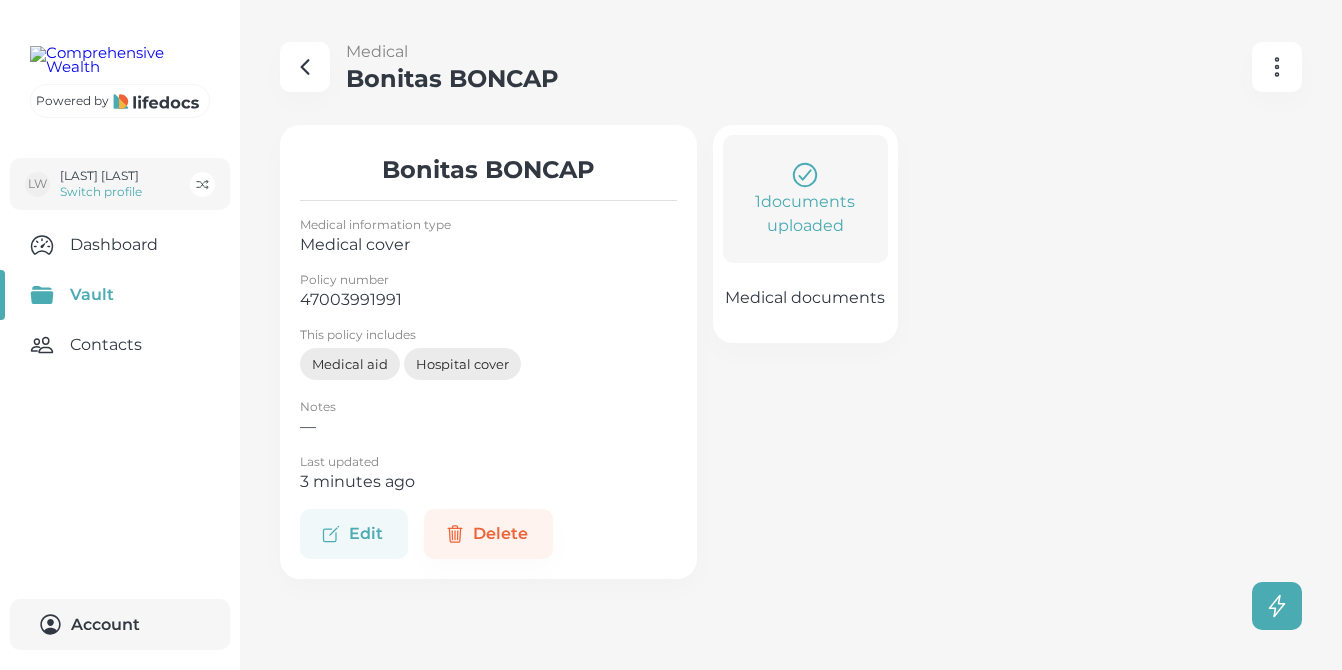 type 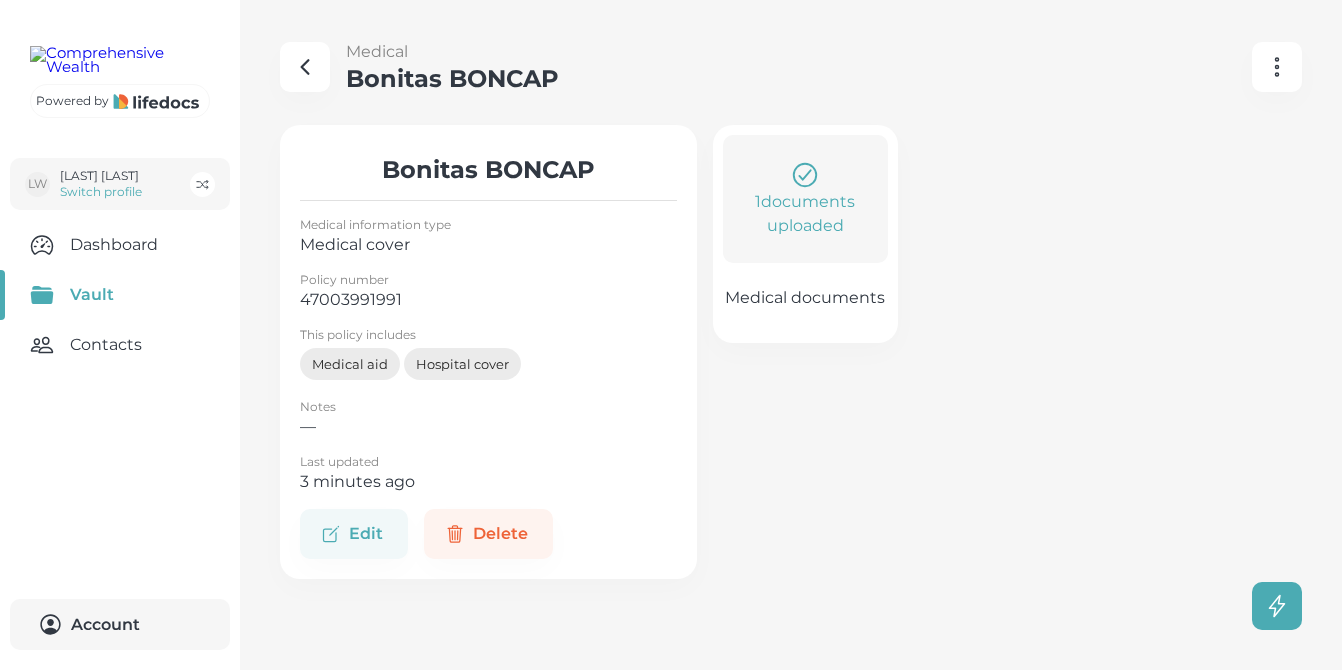 click at bounding box center (805, 175) 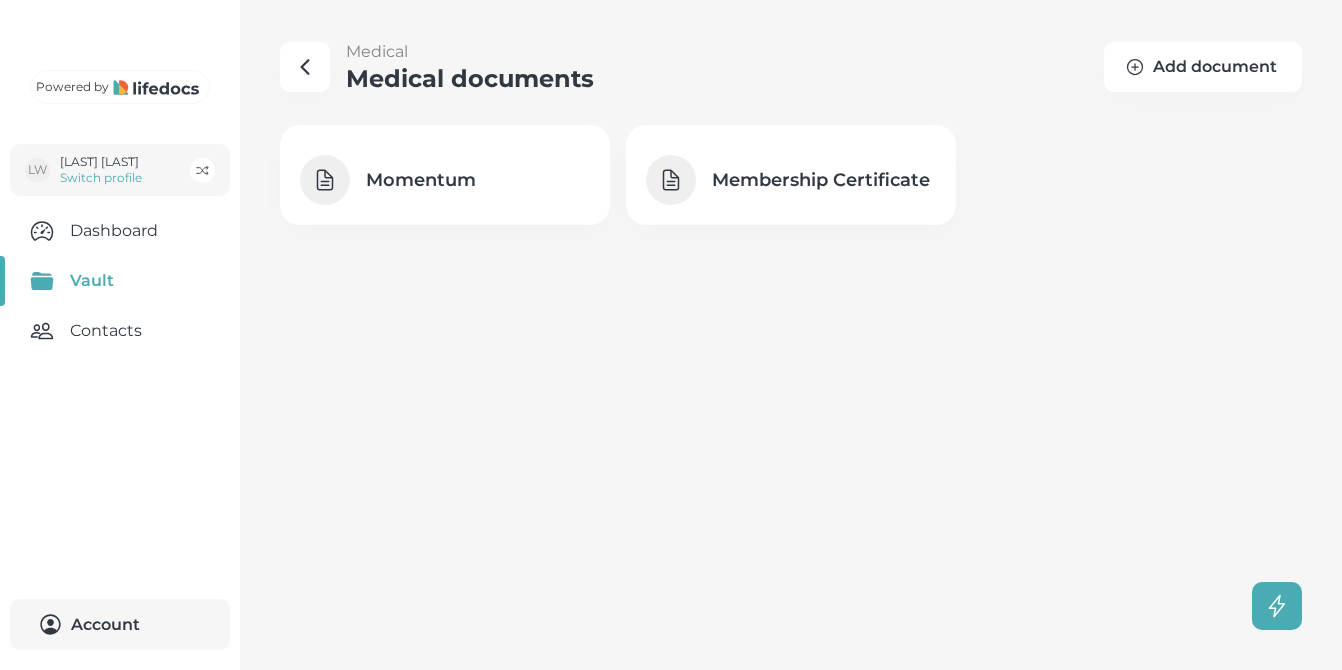 click at bounding box center (305, 67) 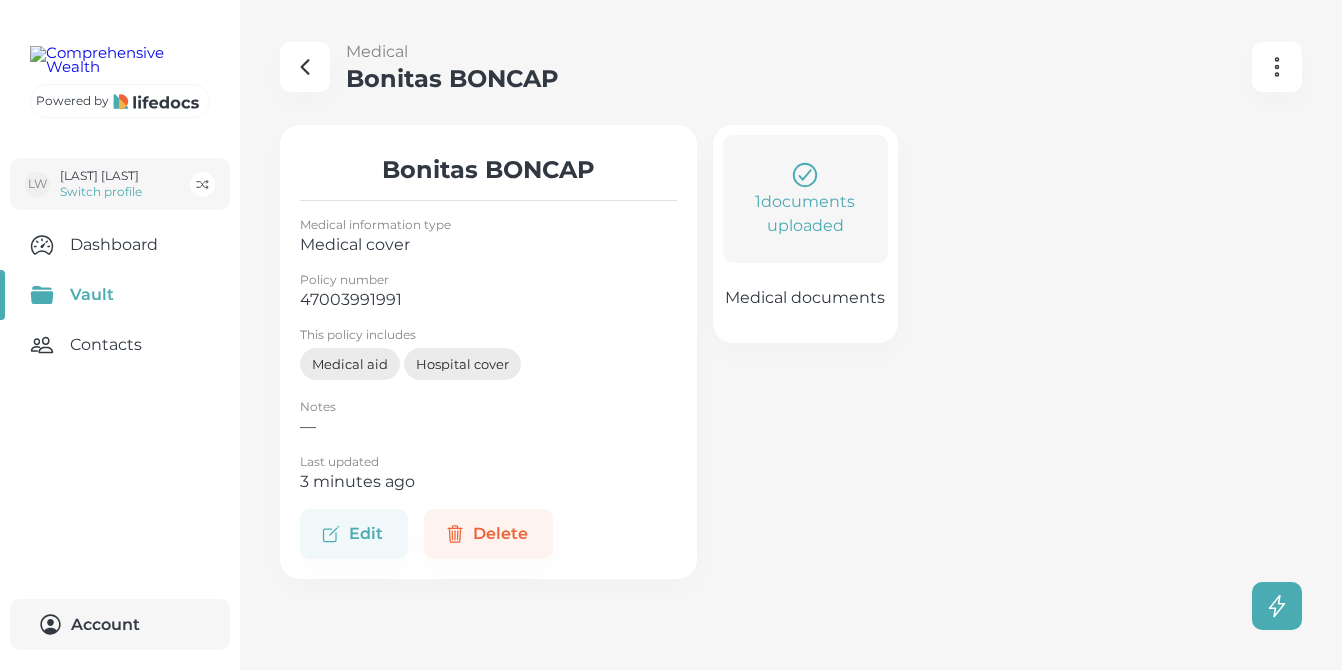 click at bounding box center (305, 67) 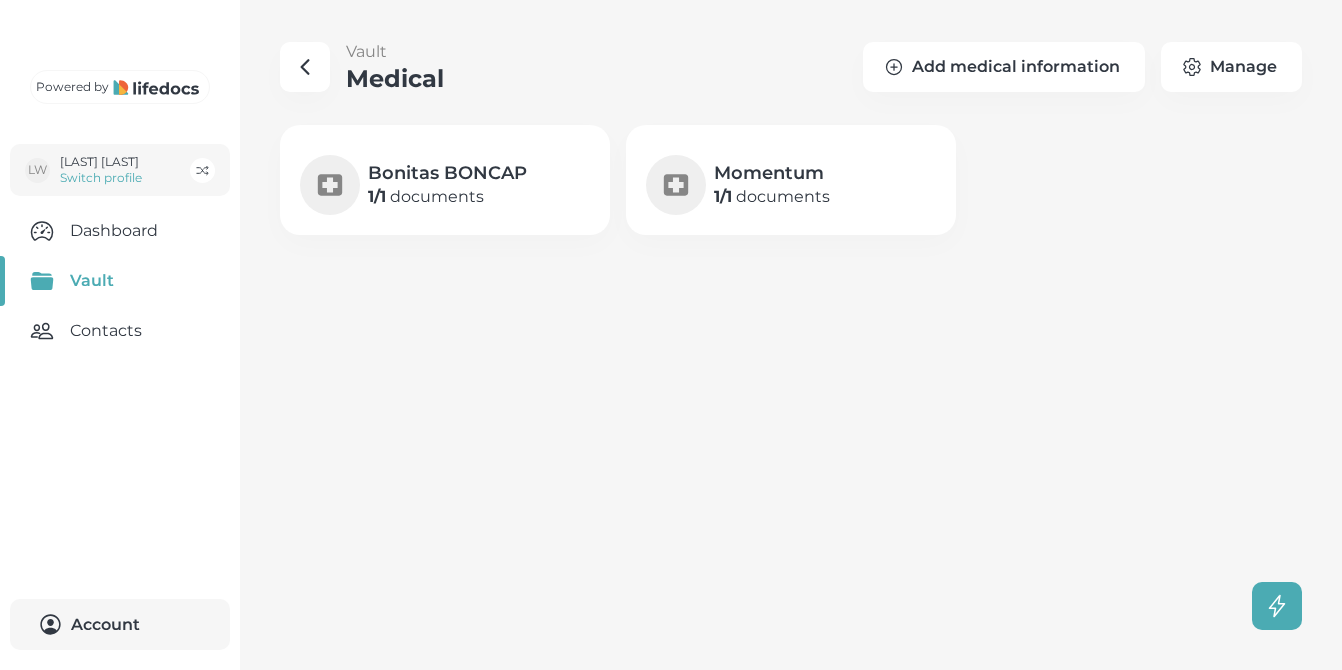 click on "1  /  1   documents" at bounding box center (447, 197) 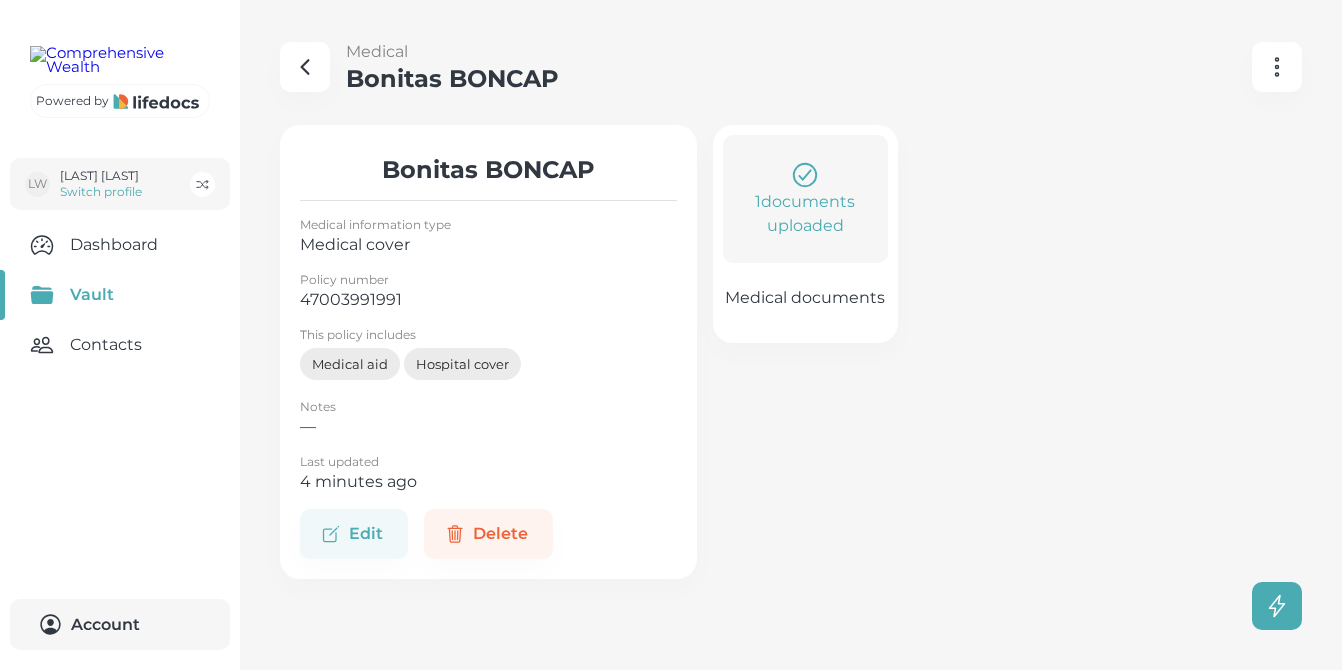 click at bounding box center (805, 175) 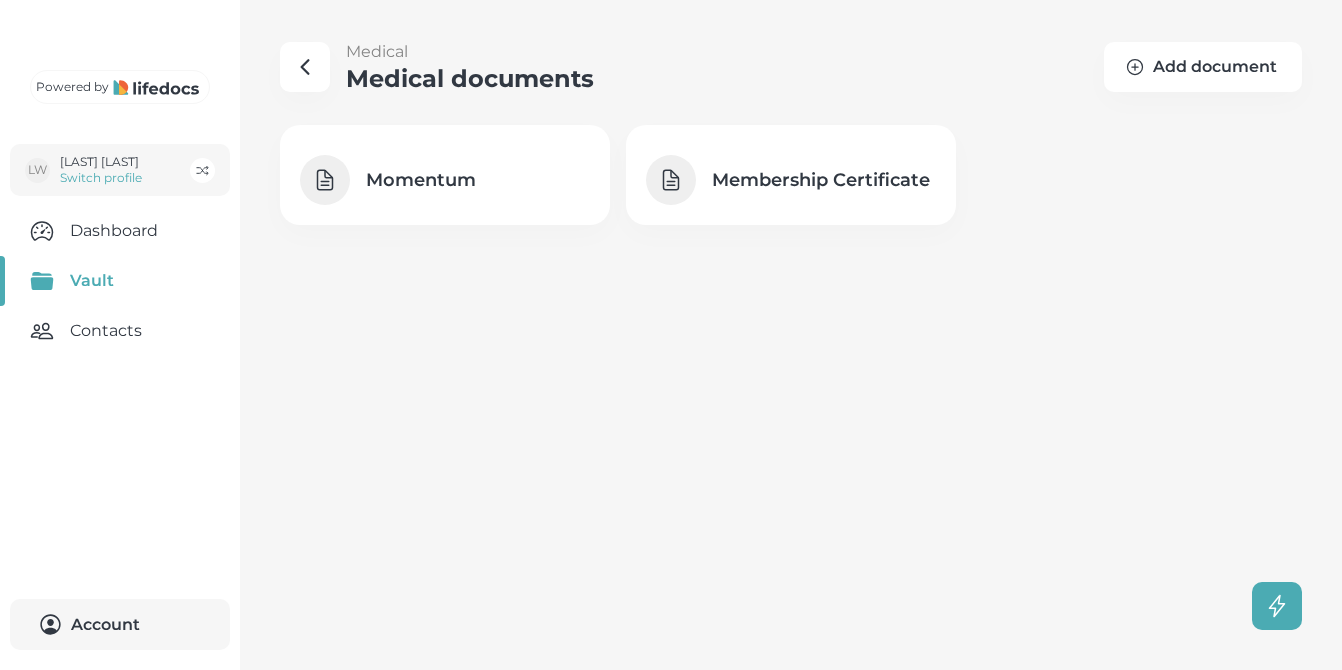 click at bounding box center (305, 67) 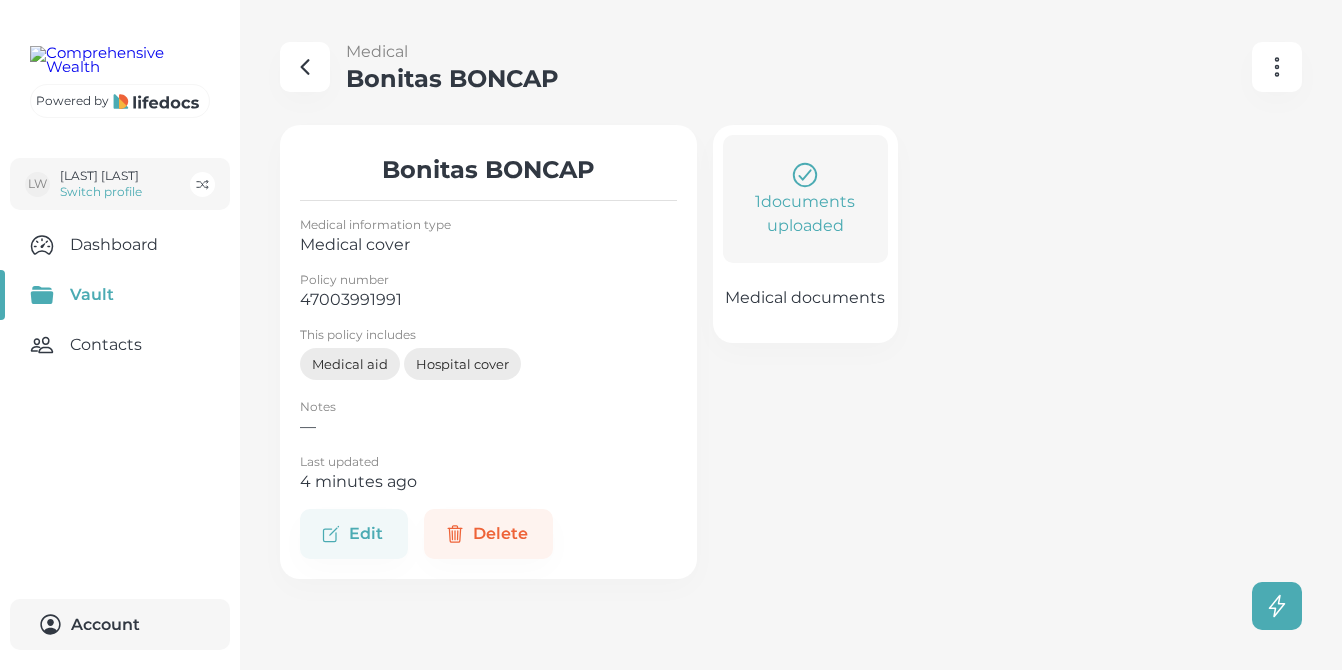 click on "1  documents uploaded" at bounding box center (806, 214) 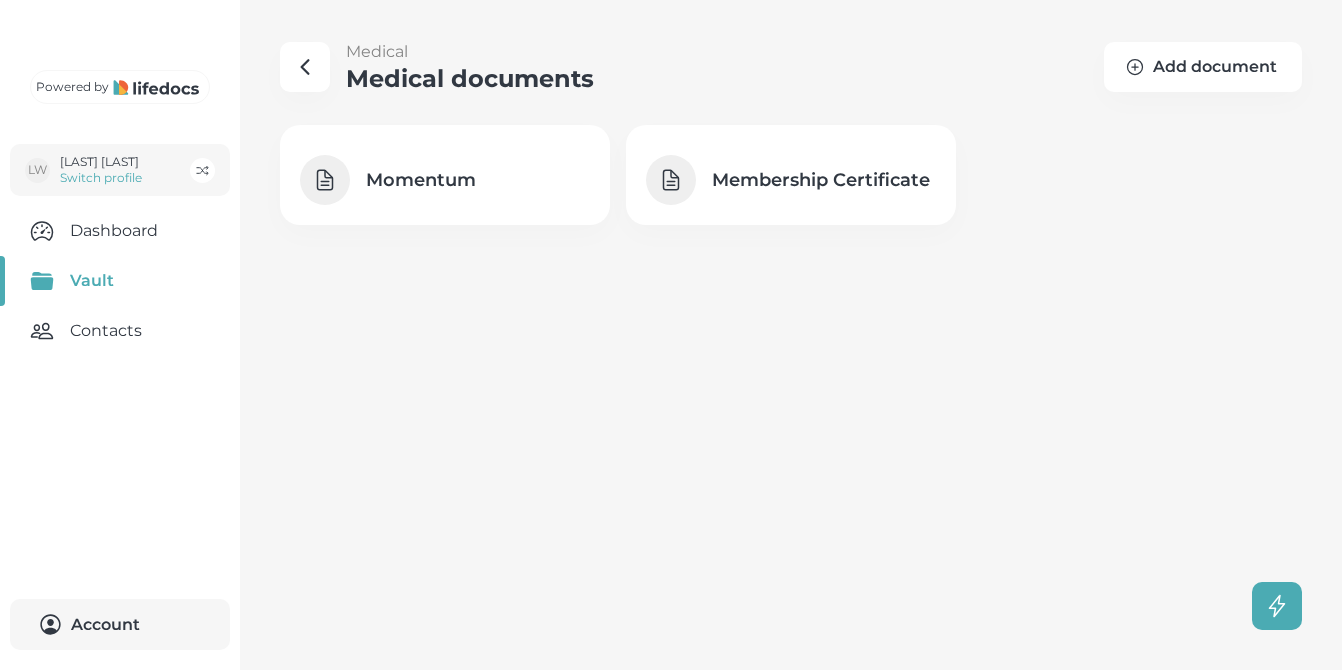 click on "Membership Certificate" at bounding box center (824, 180) 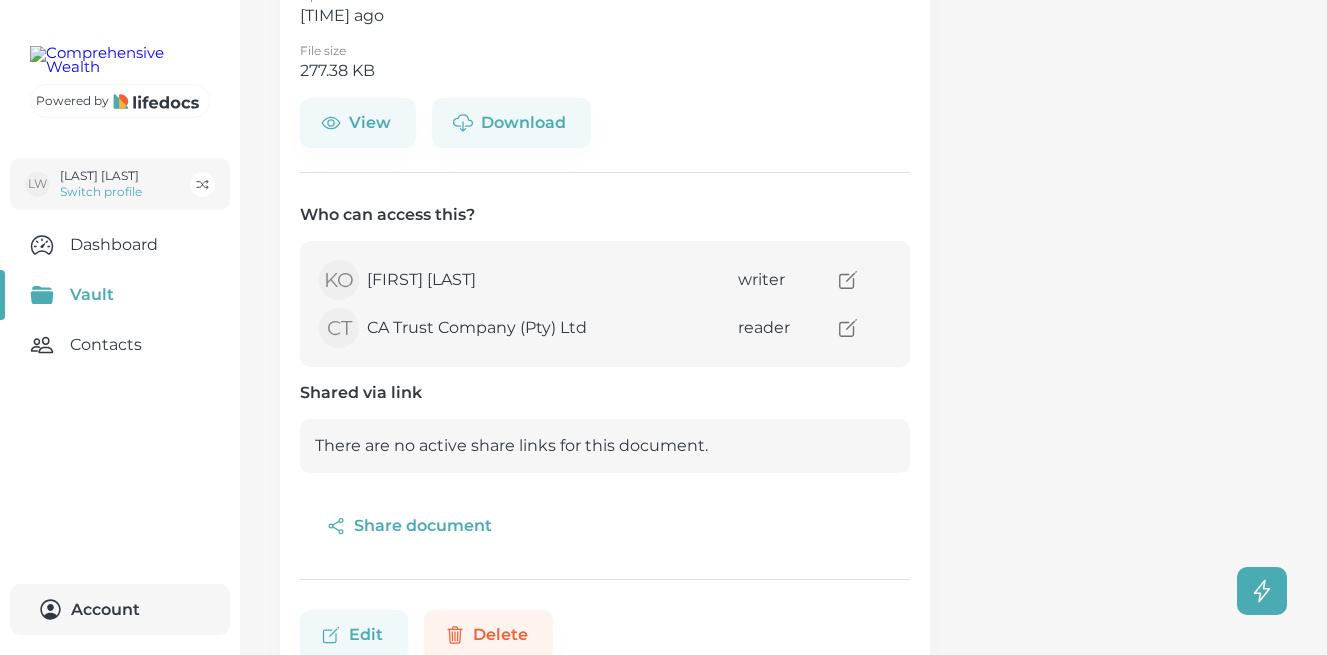 scroll, scrollTop: 273, scrollLeft: 0, axis: vertical 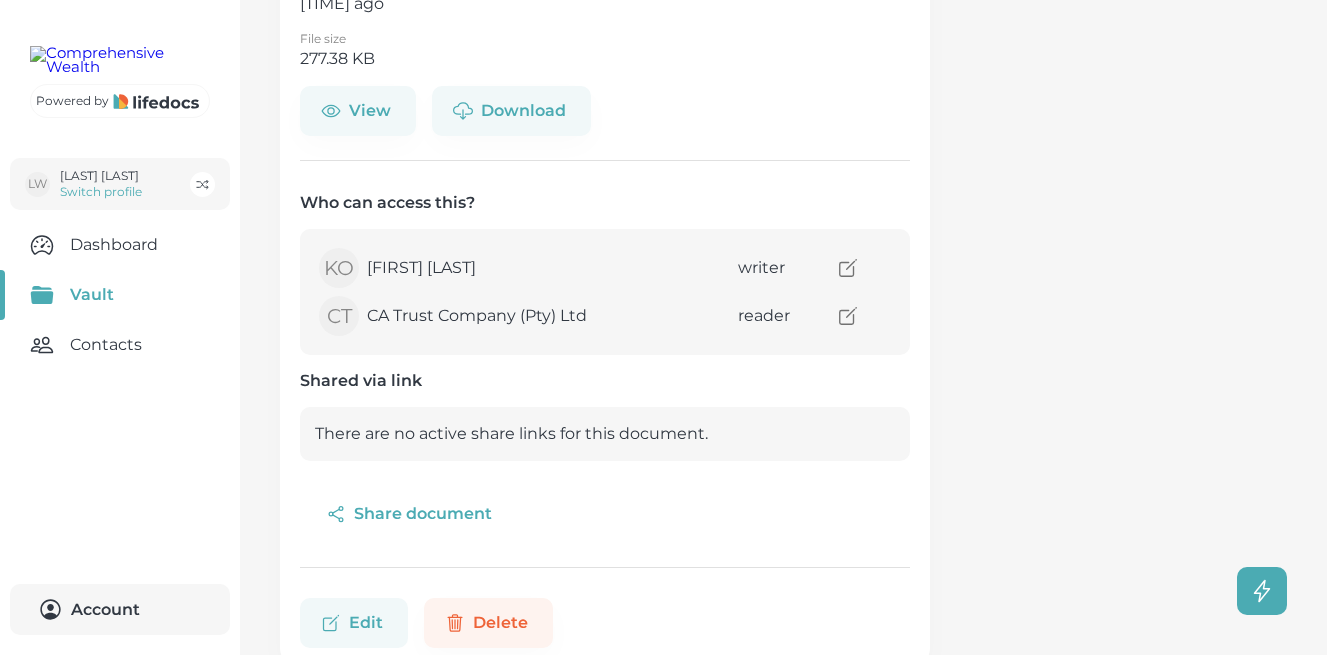 click on "Edit" at bounding box center (354, 623) 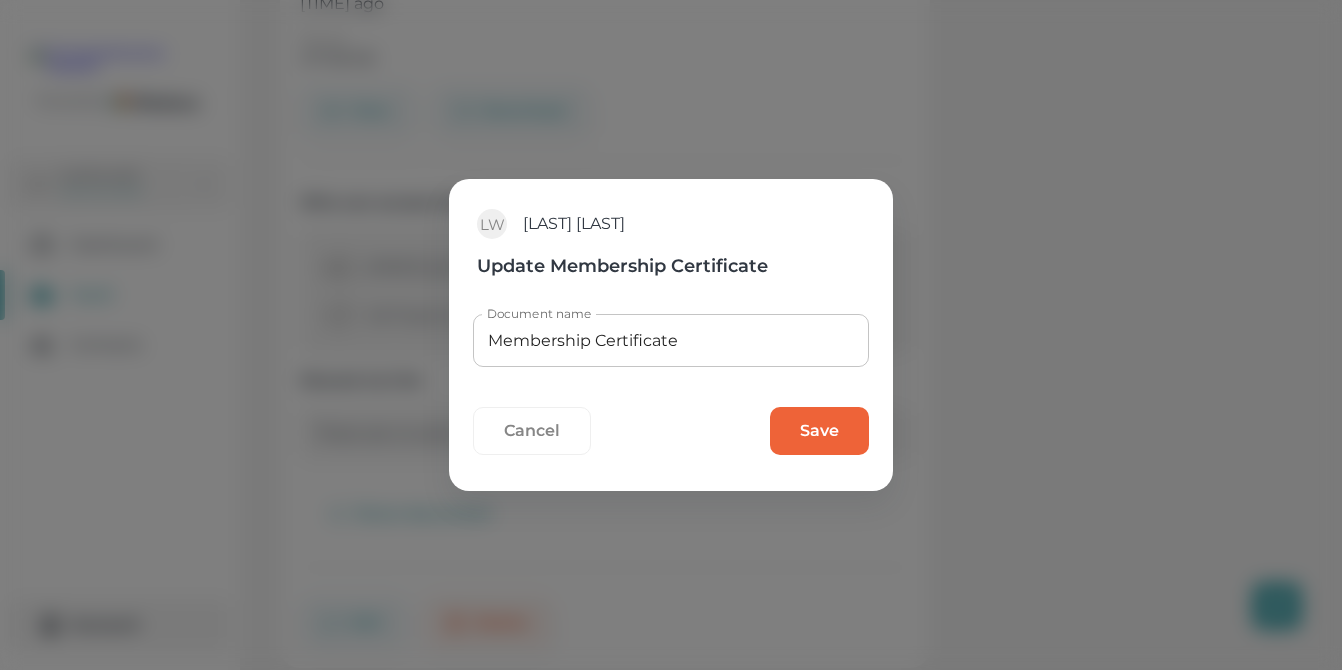 click on "Membership Certificate" at bounding box center [671, 340] 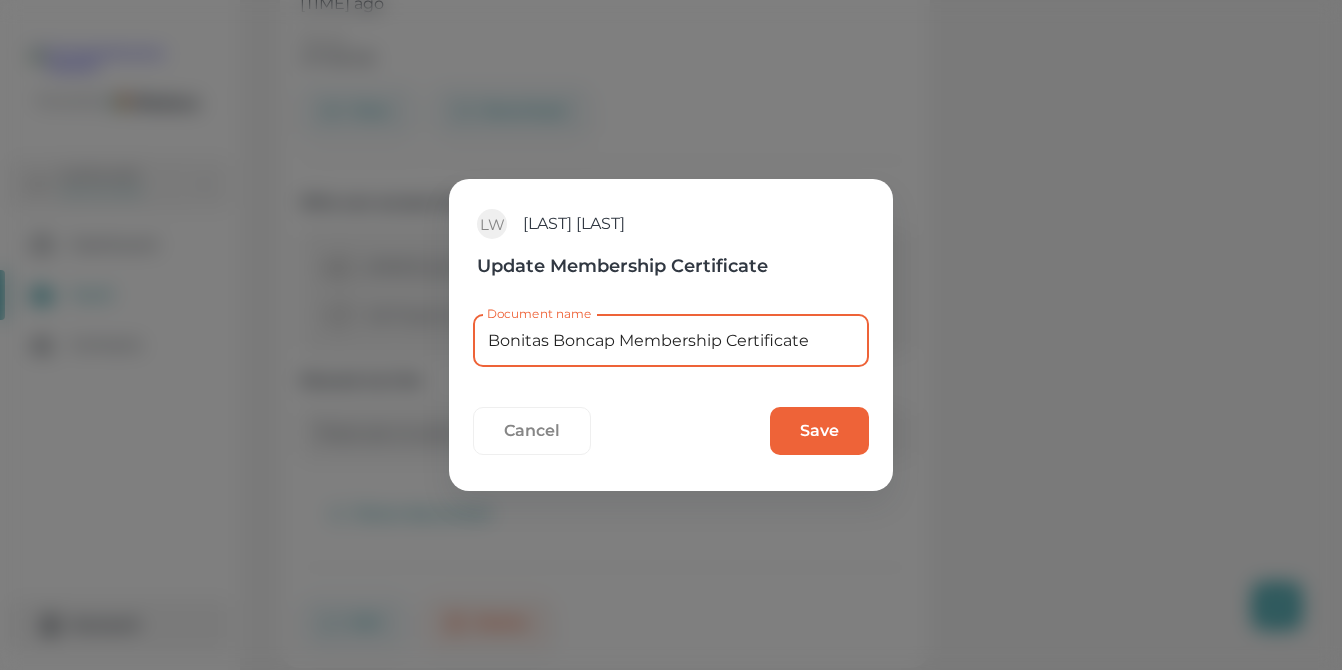 type on "Bonitas Boncap Membership Certificate" 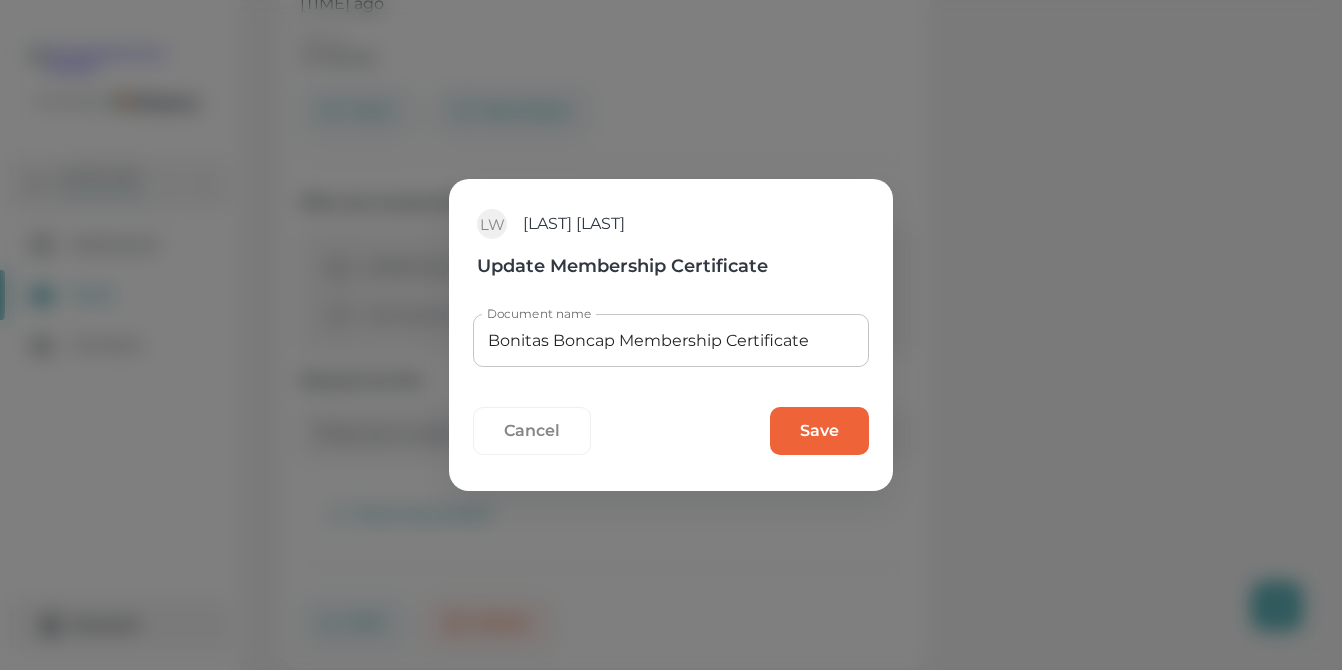 click on "Save" at bounding box center (819, 431) 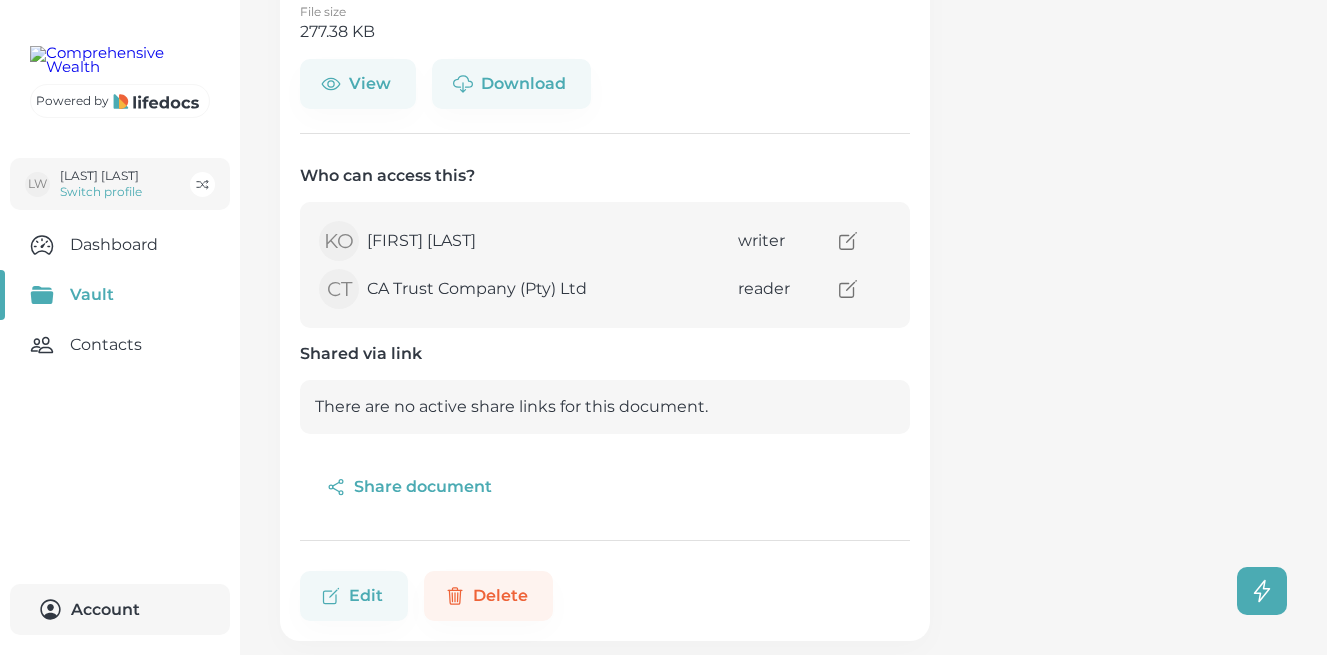 scroll, scrollTop: 326, scrollLeft: 0, axis: vertical 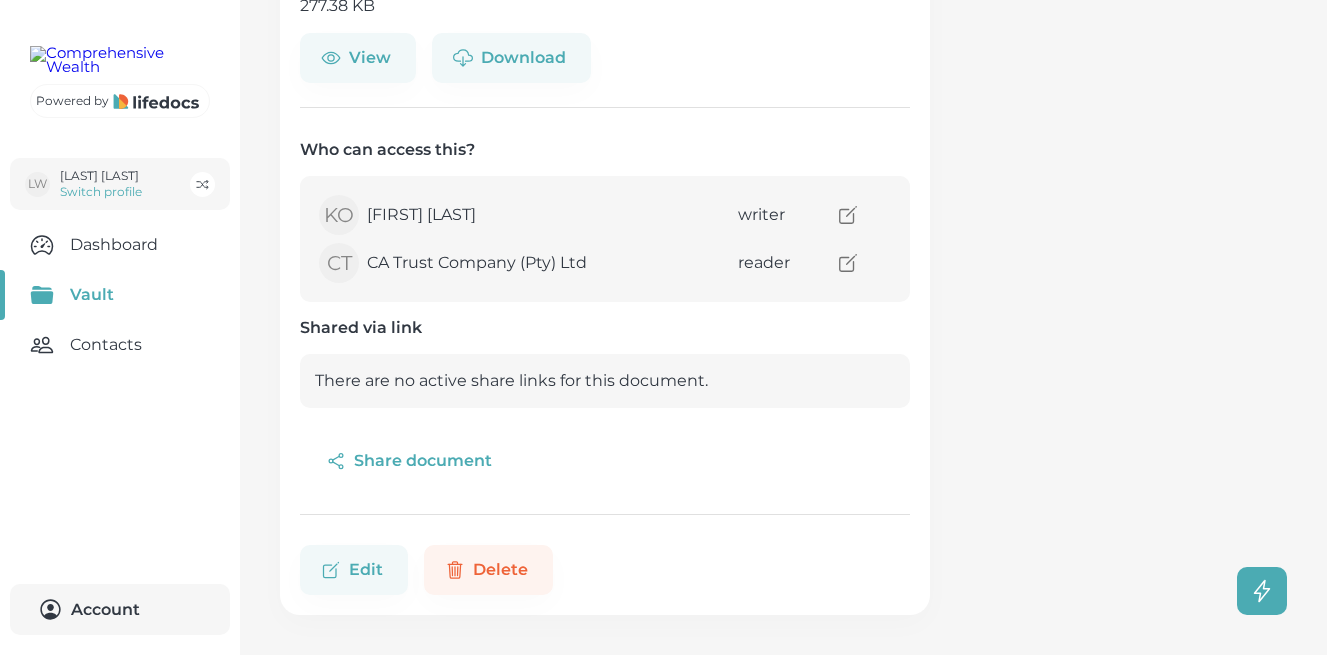 click on "Share document" at bounding box center (411, 461) 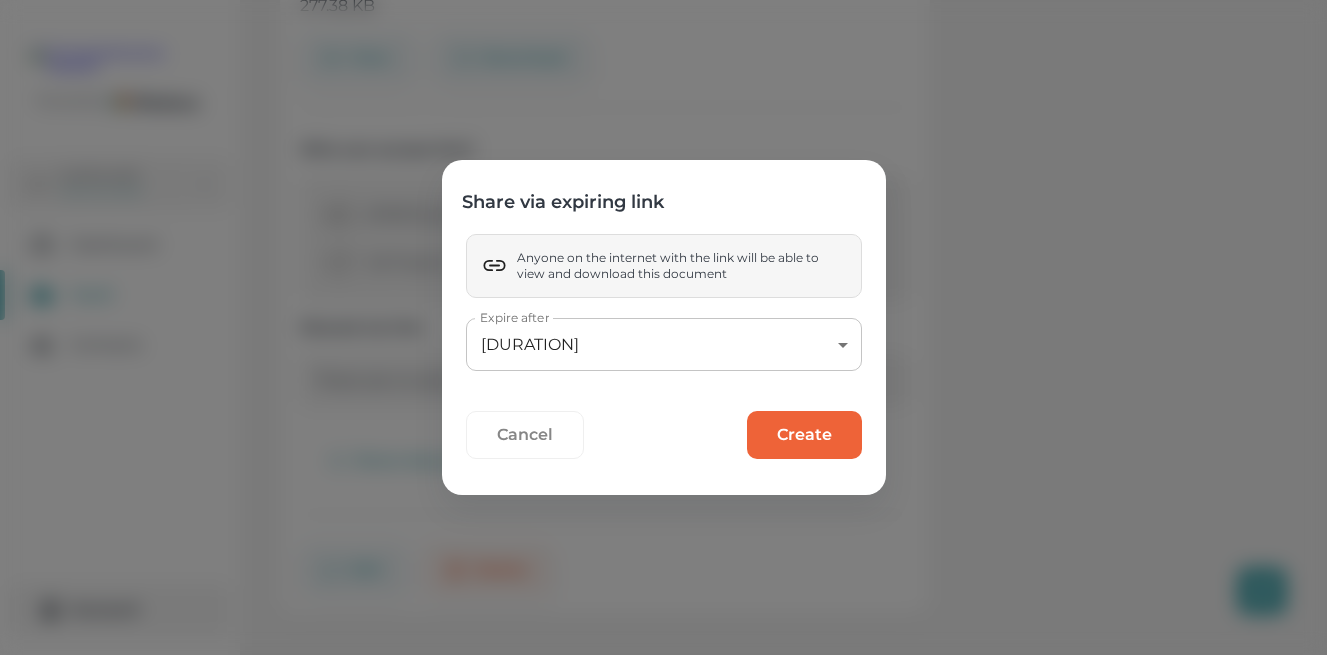 scroll, scrollTop: 311, scrollLeft: 0, axis: vertical 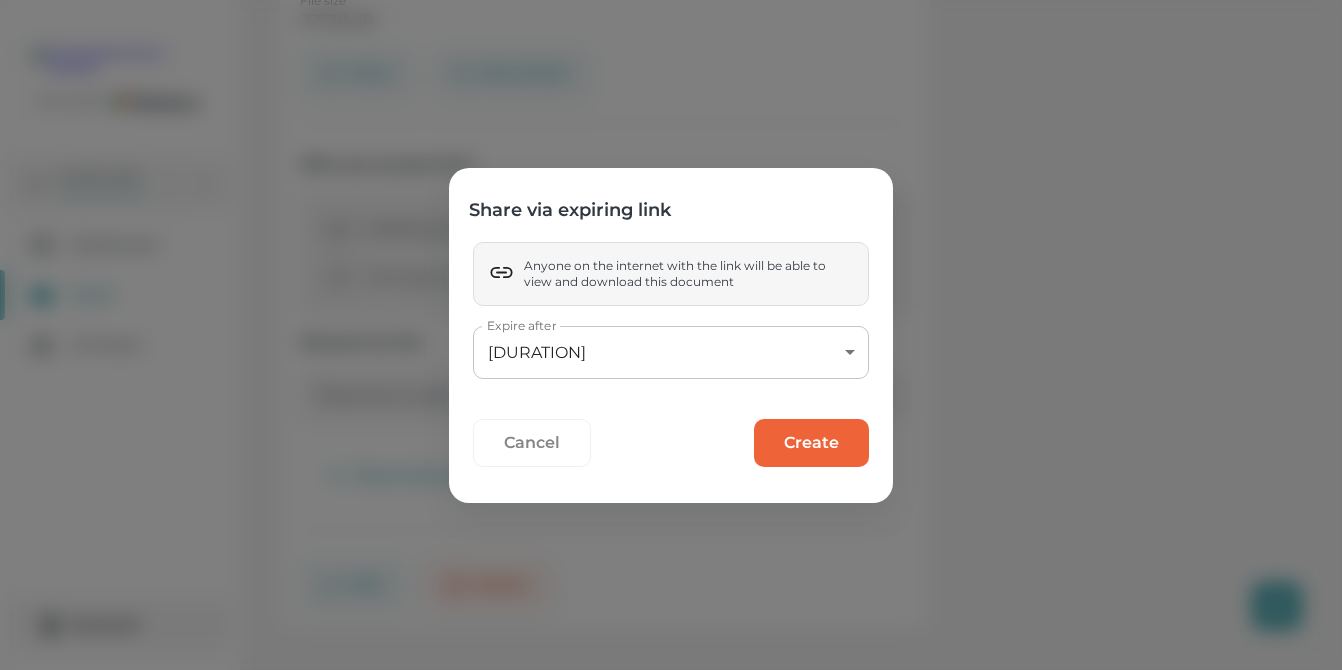 click on "Cancel" at bounding box center (532, 443) 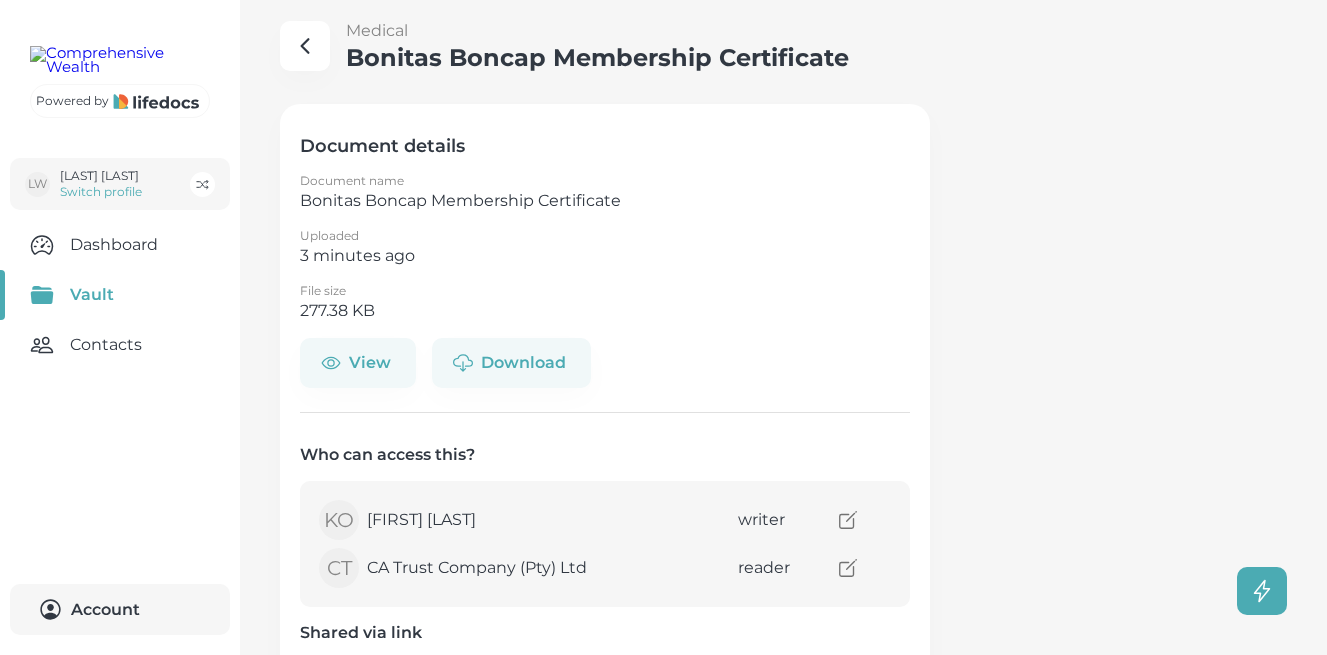 scroll, scrollTop: 19, scrollLeft: 0, axis: vertical 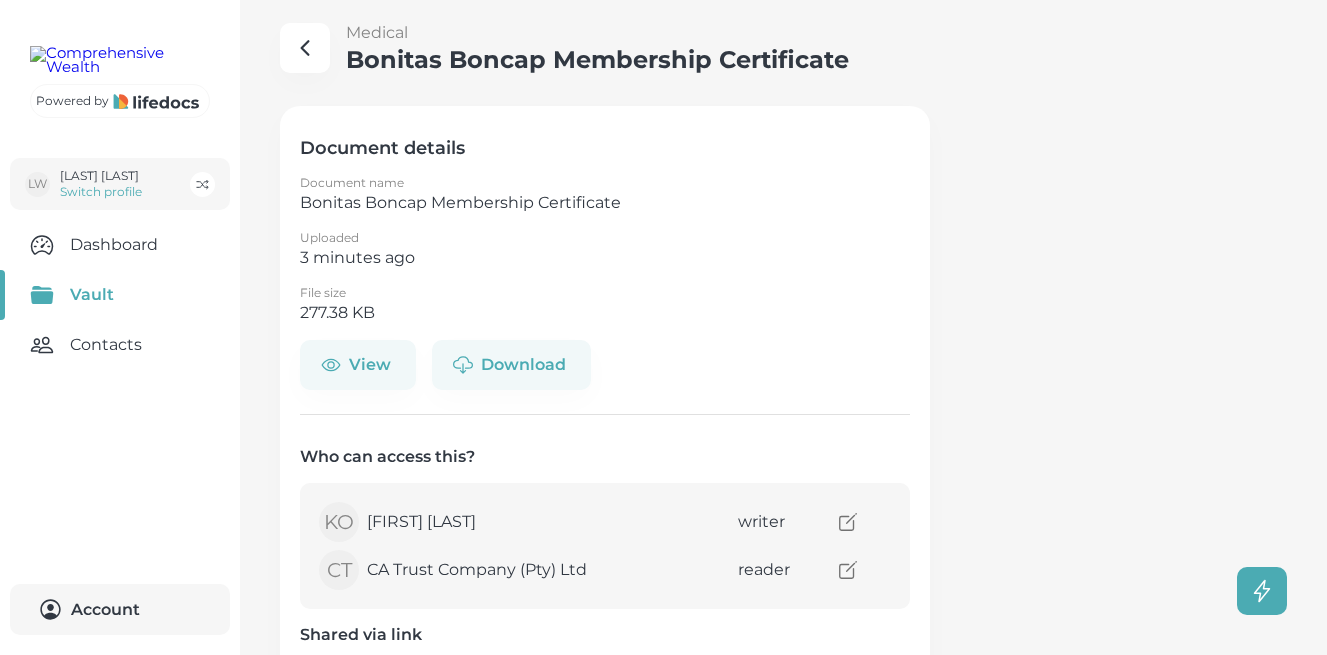 click at bounding box center (305, 48) 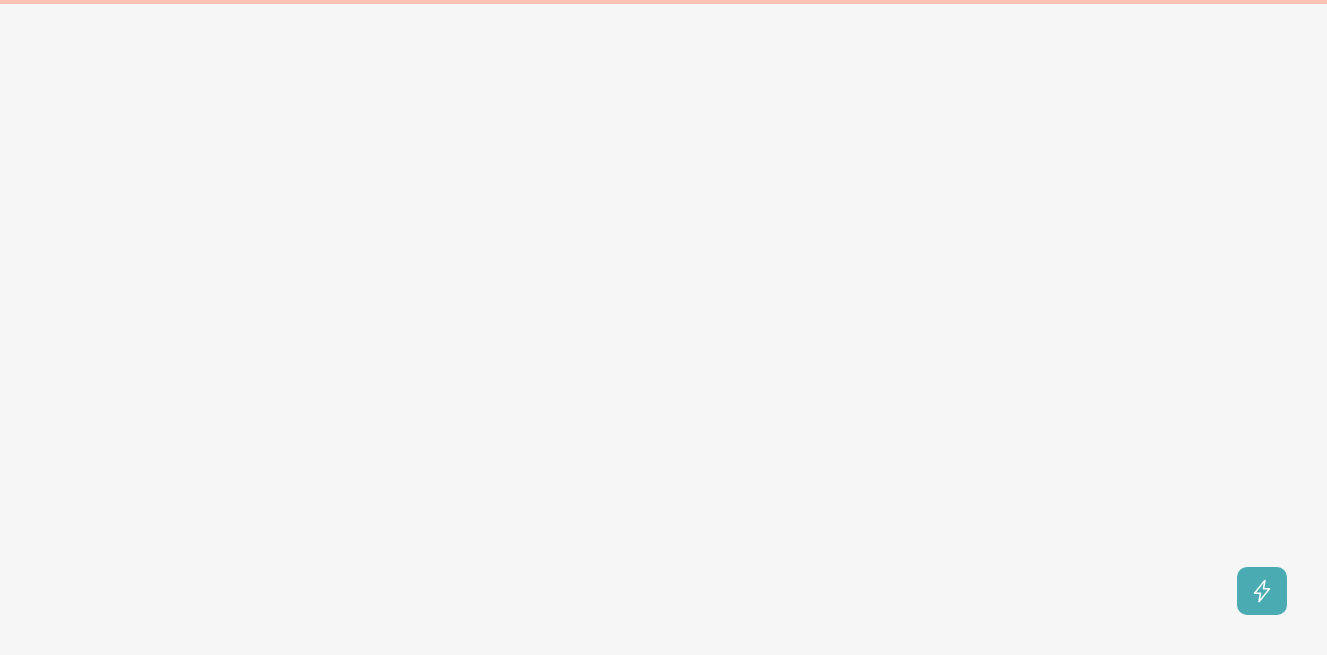 scroll, scrollTop: 0, scrollLeft: 0, axis: both 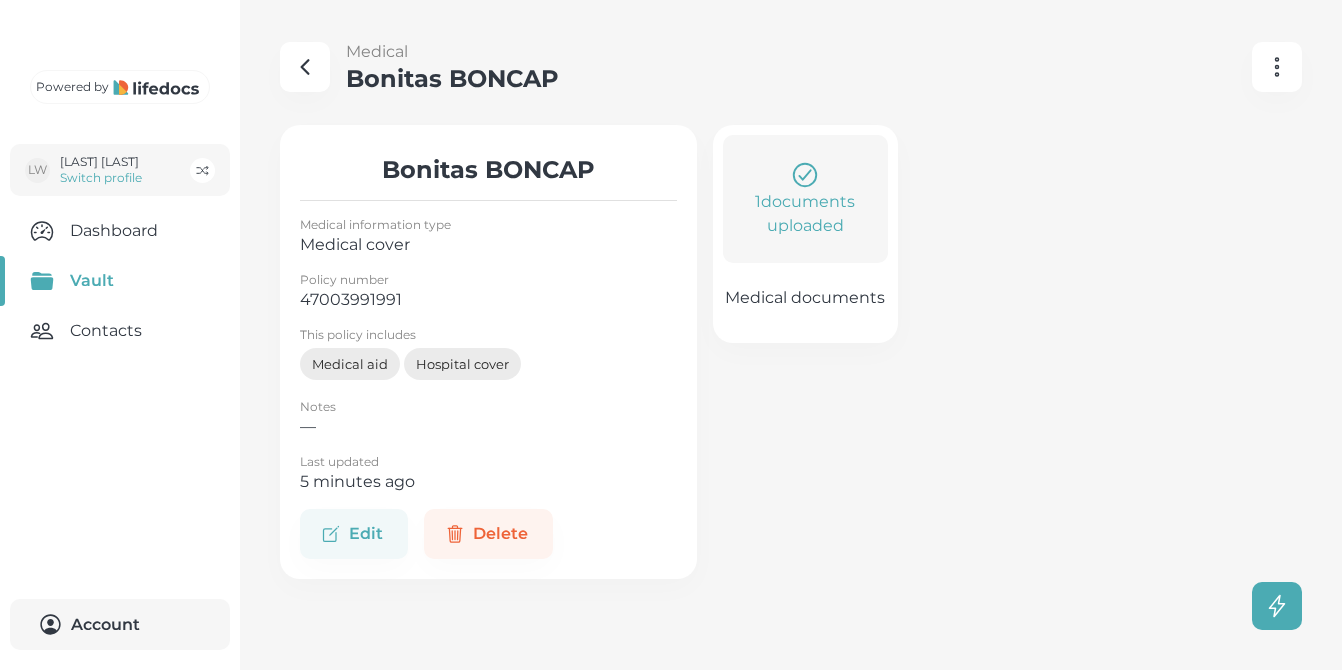 click at bounding box center [305, 67] 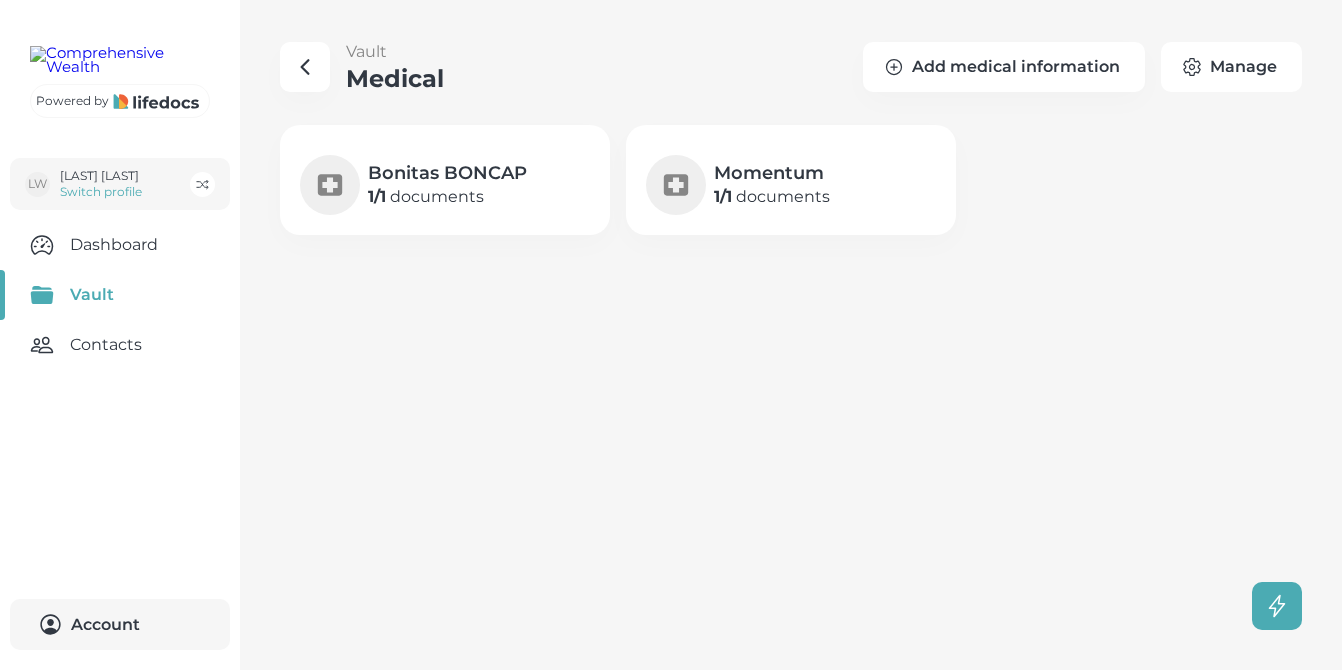 click on "Manage" at bounding box center [1231, 67] 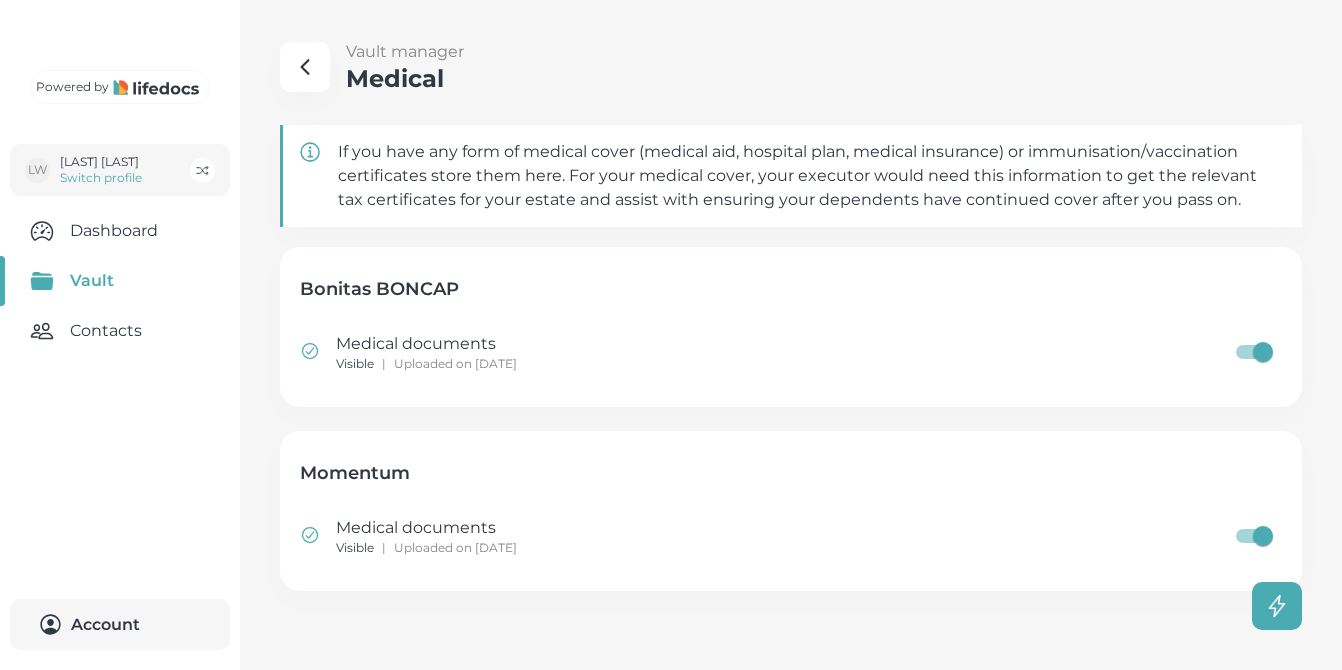 click at bounding box center (305, 67) 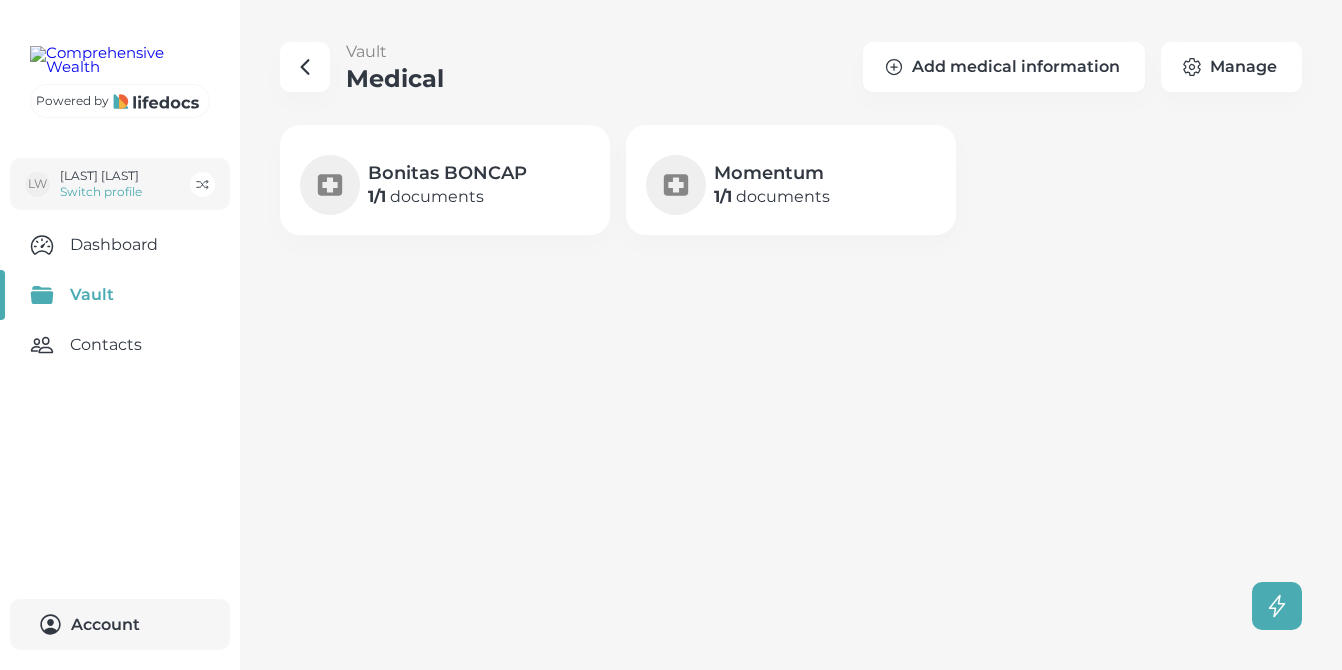 click on "1  /  1   documents" at bounding box center (447, 197) 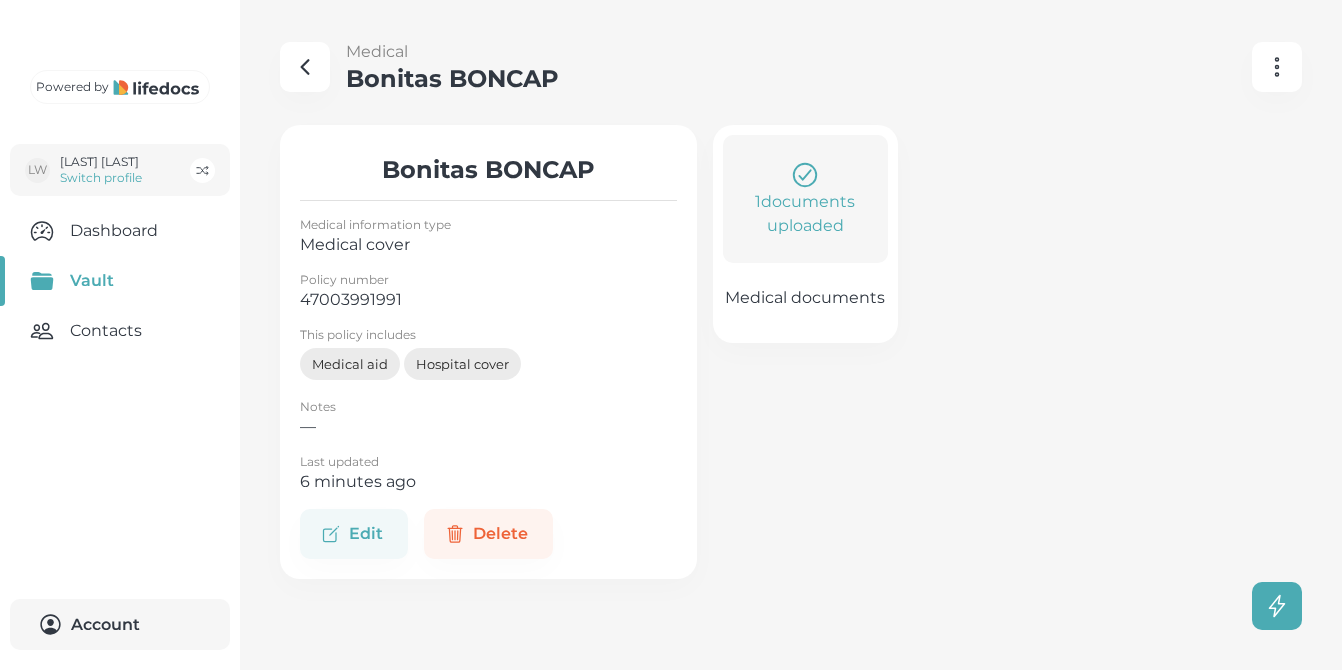 click at bounding box center (805, 175) 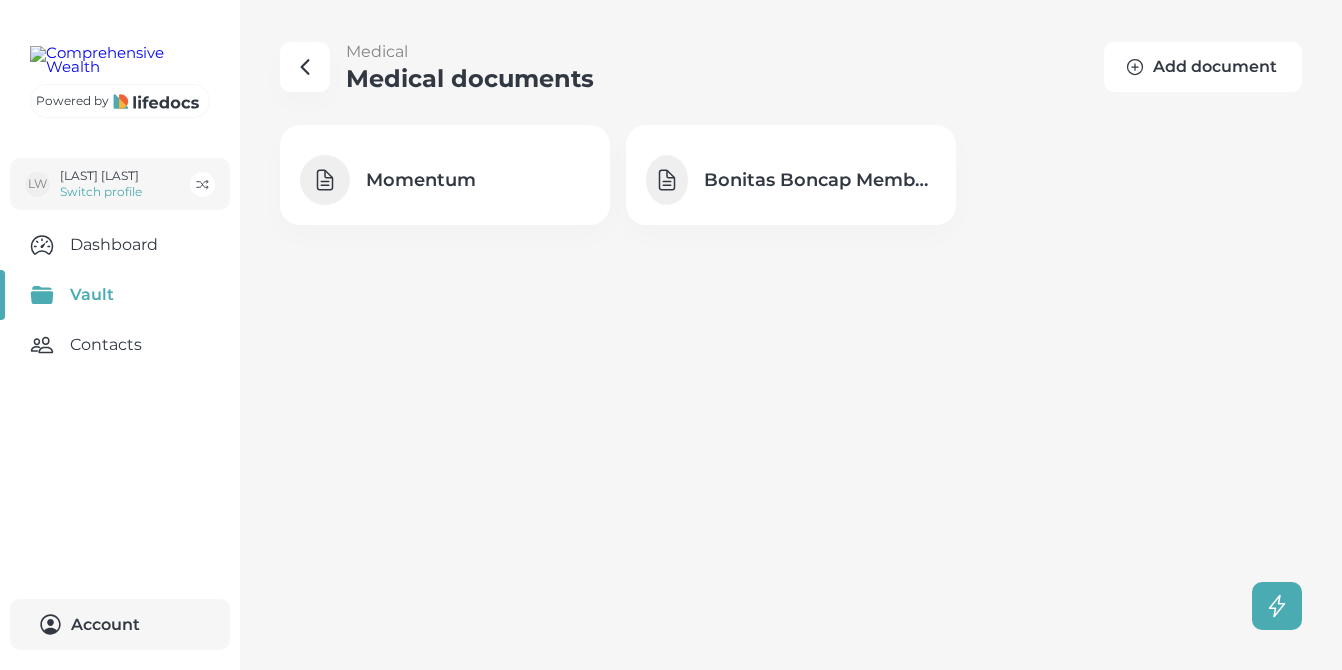 click on "Add document" at bounding box center [1203, 67] 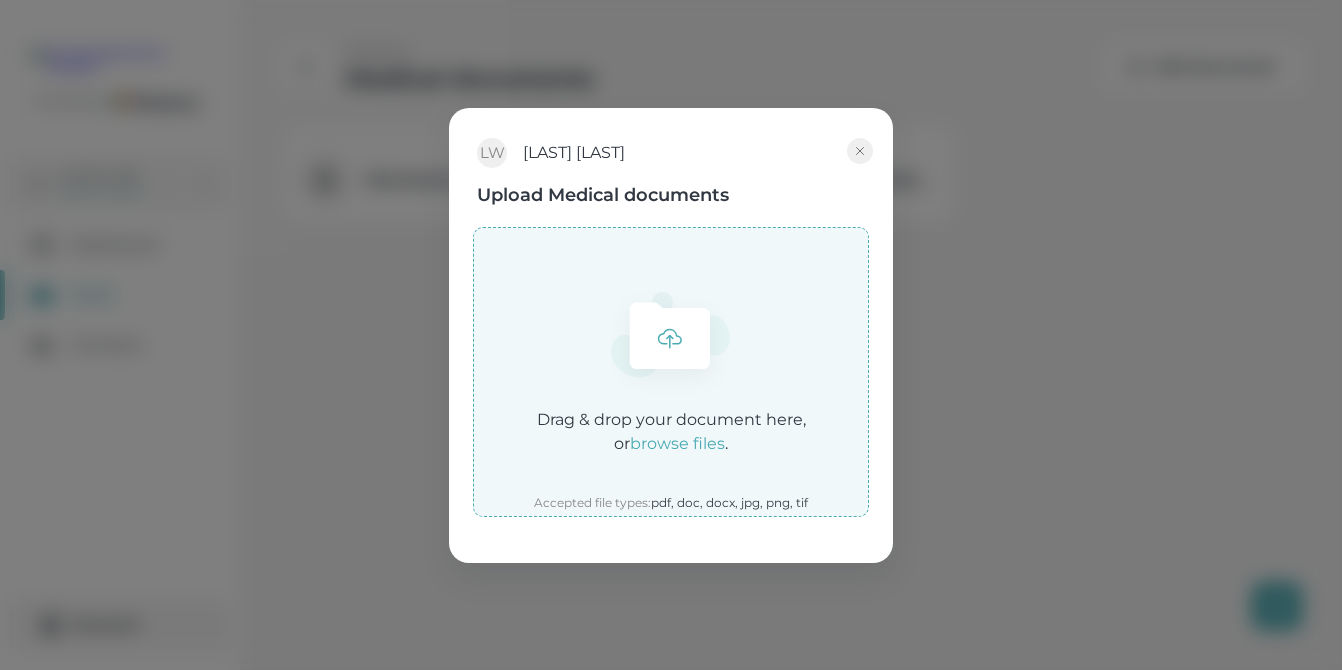 click on "browse files" at bounding box center [677, 443] 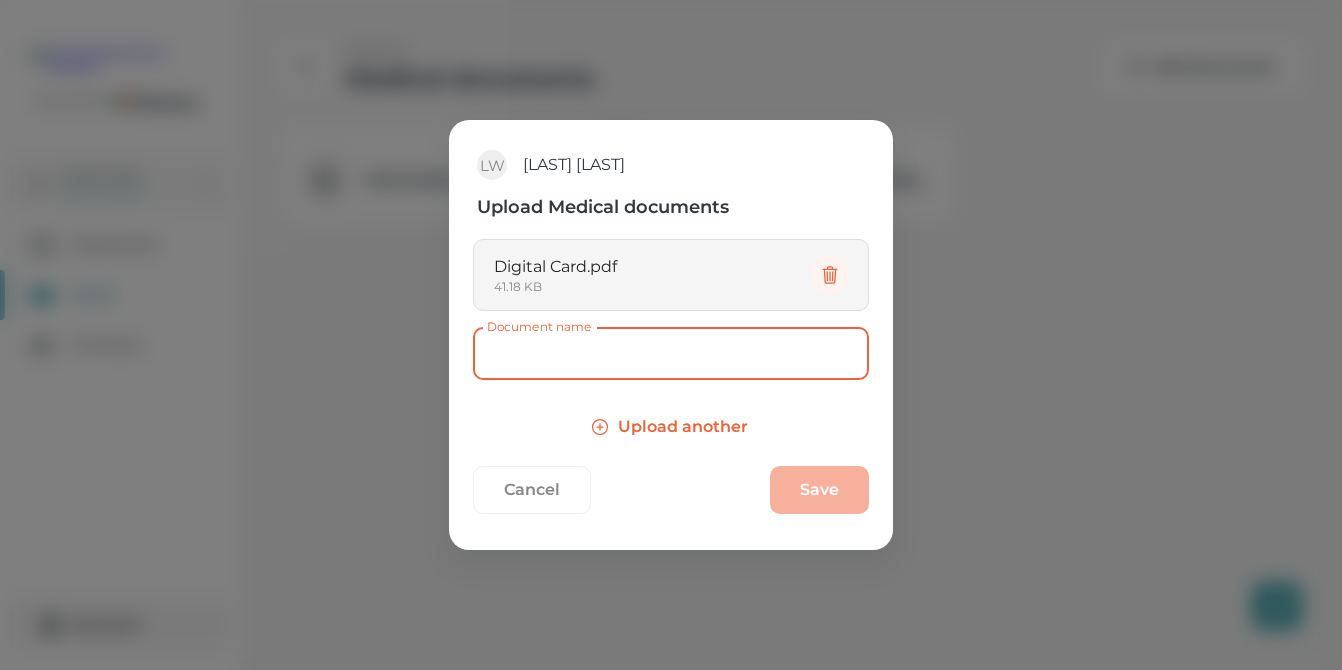 click on "Document name" at bounding box center (671, 353) 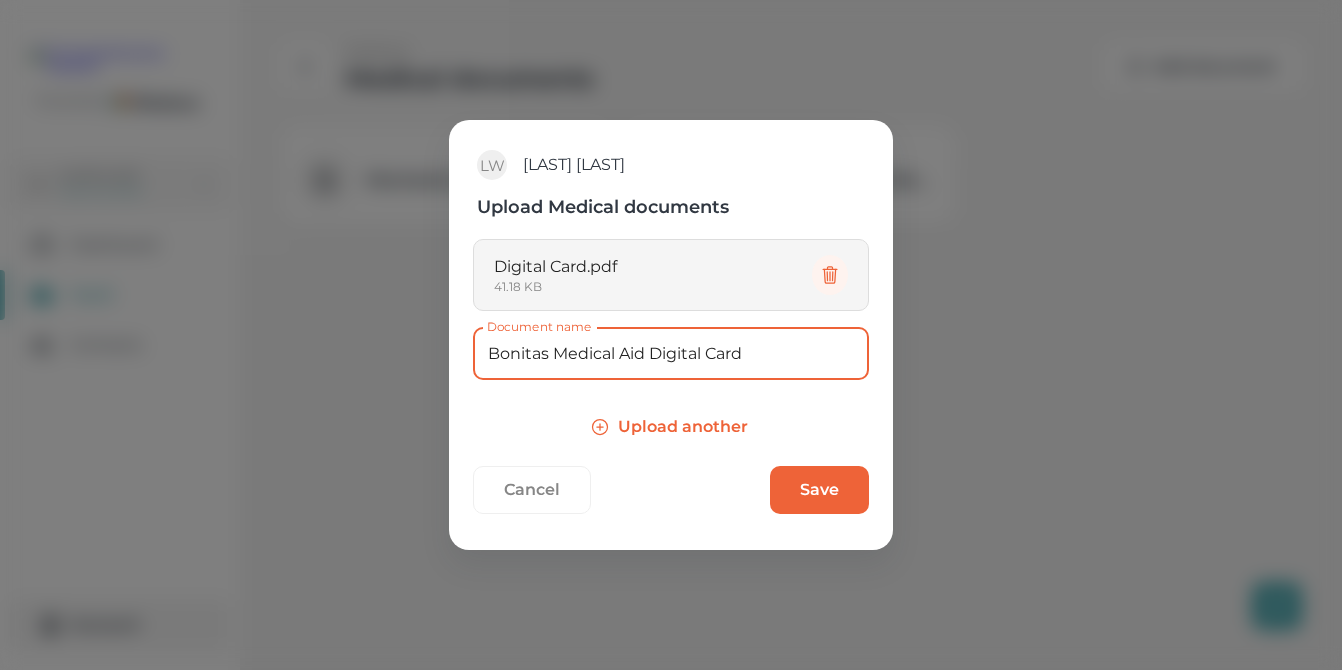 type on "Bonitas Medical Aid Digital Card" 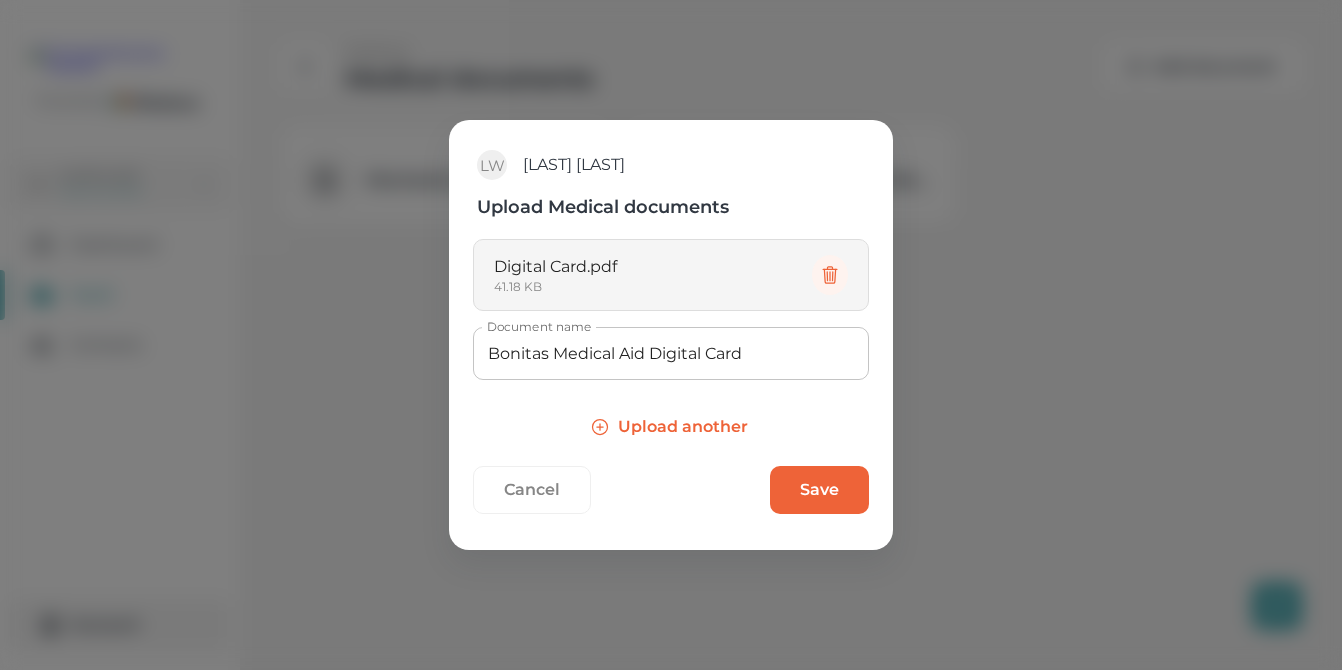 click on "Save" at bounding box center [819, 490] 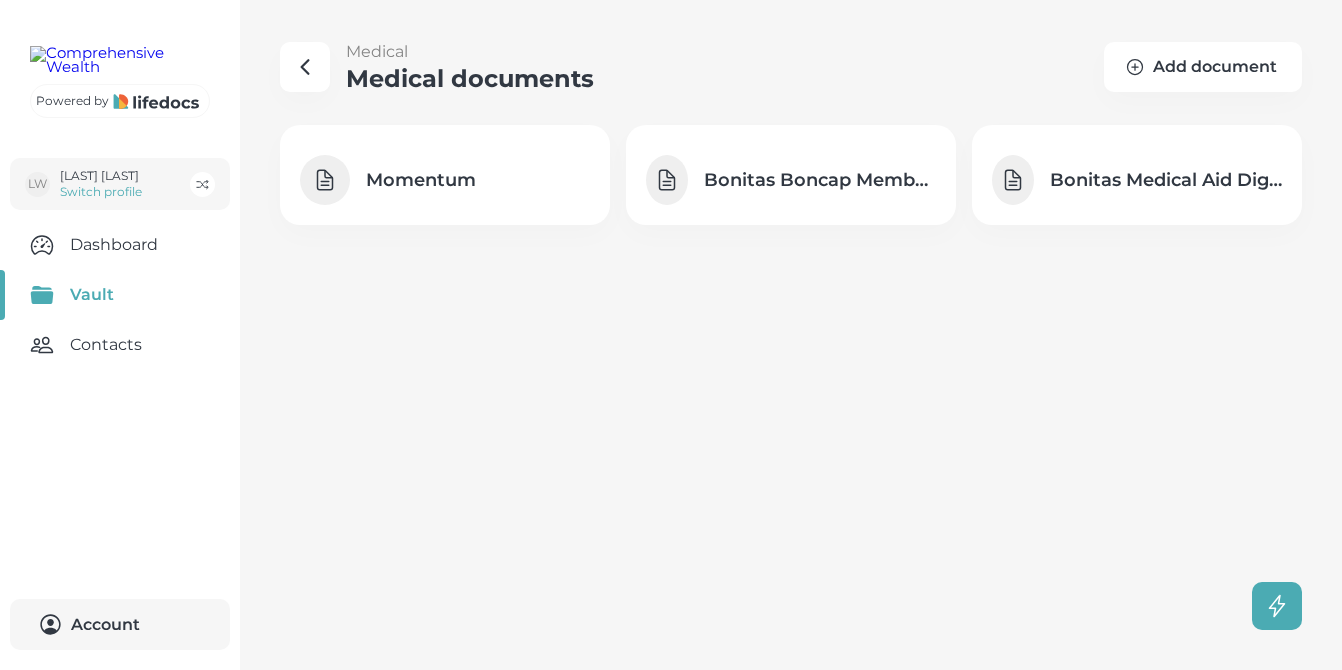 click at bounding box center (305, 67) 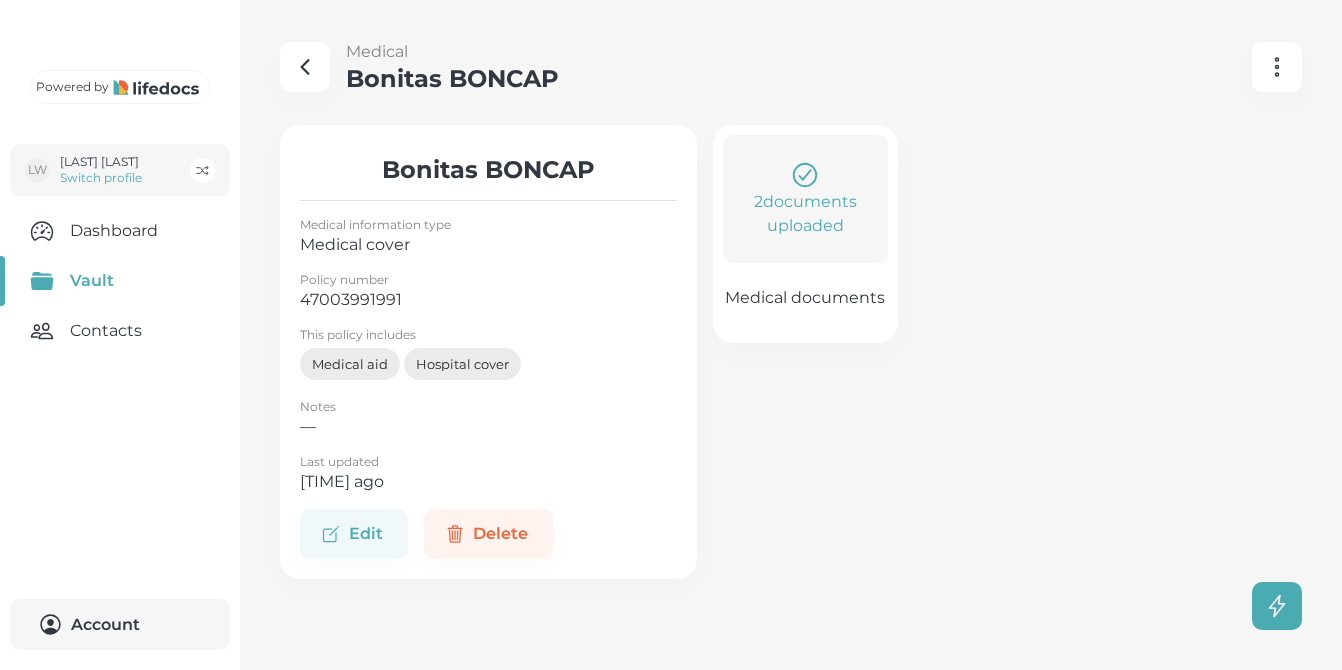 click at bounding box center [305, 67] 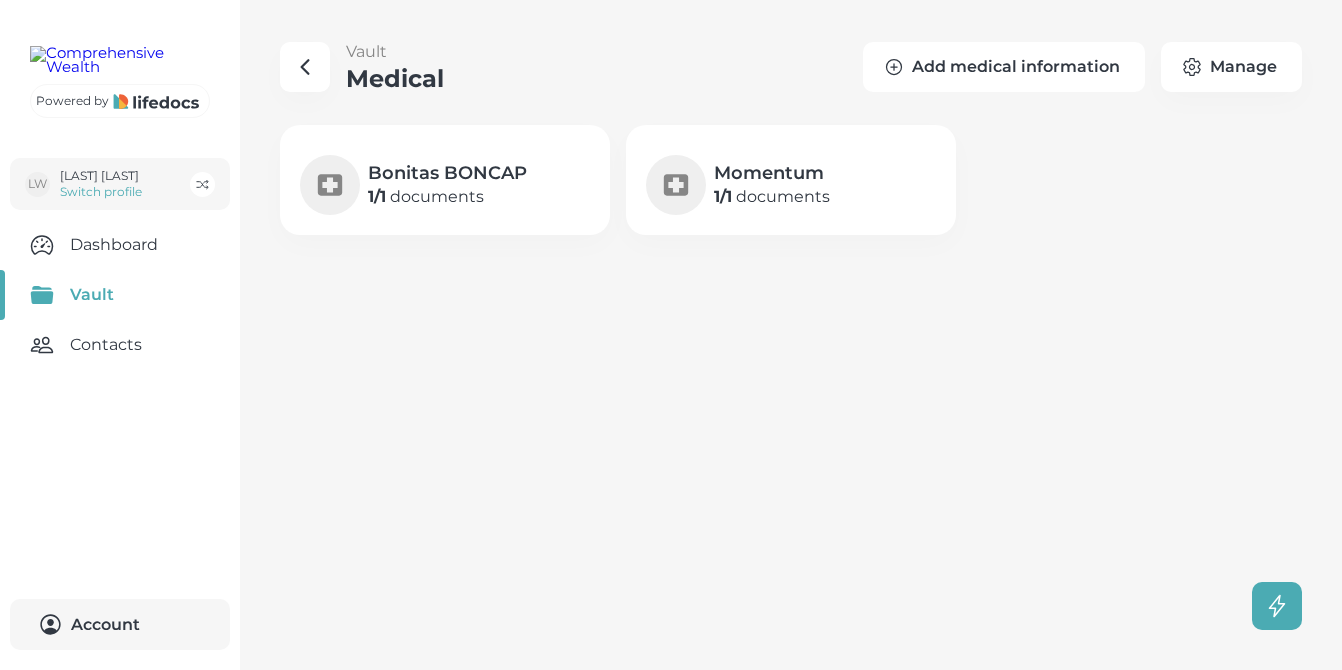 click on "Add medical information" at bounding box center [1004, 67] 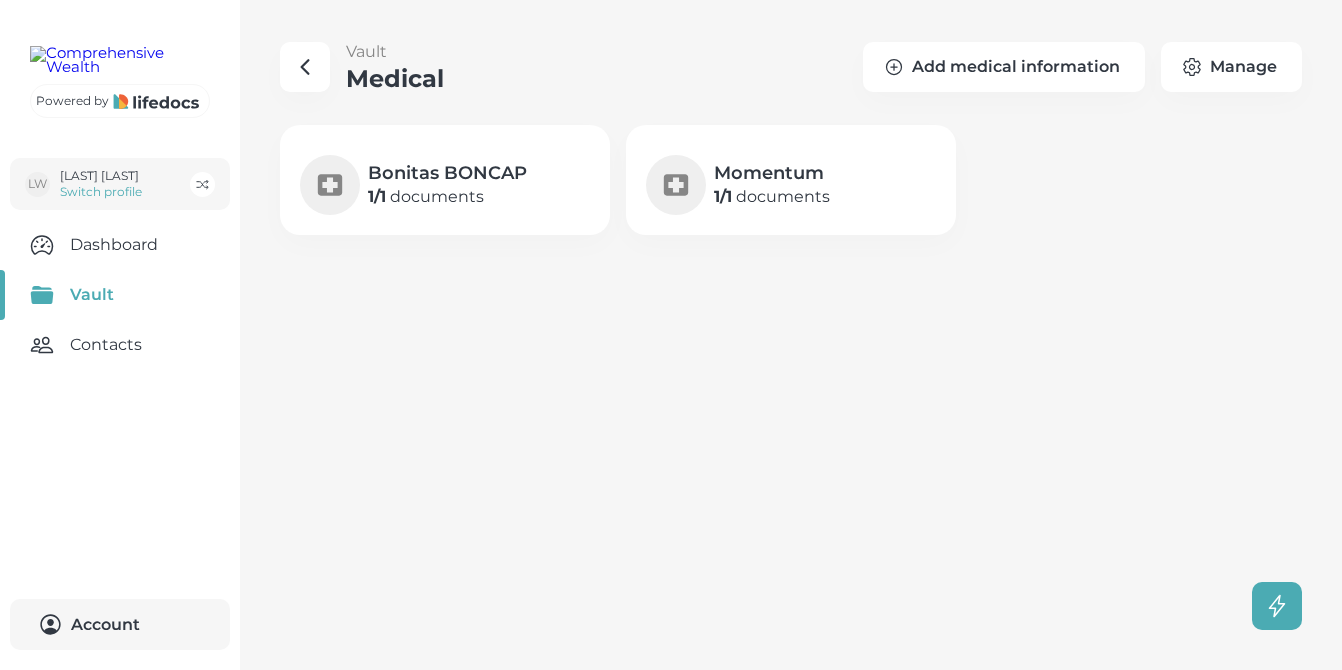 click at bounding box center (305, 67) 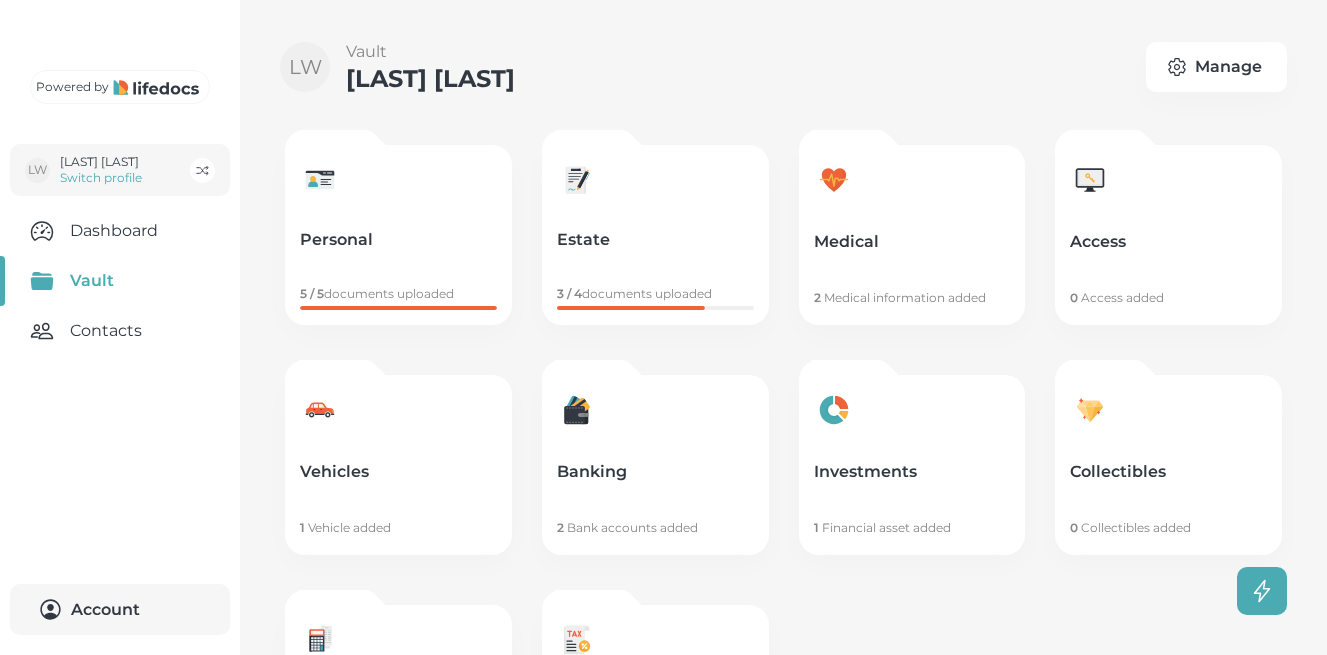 click on "Access 0   Access   added" at bounding box center (1168, 235) 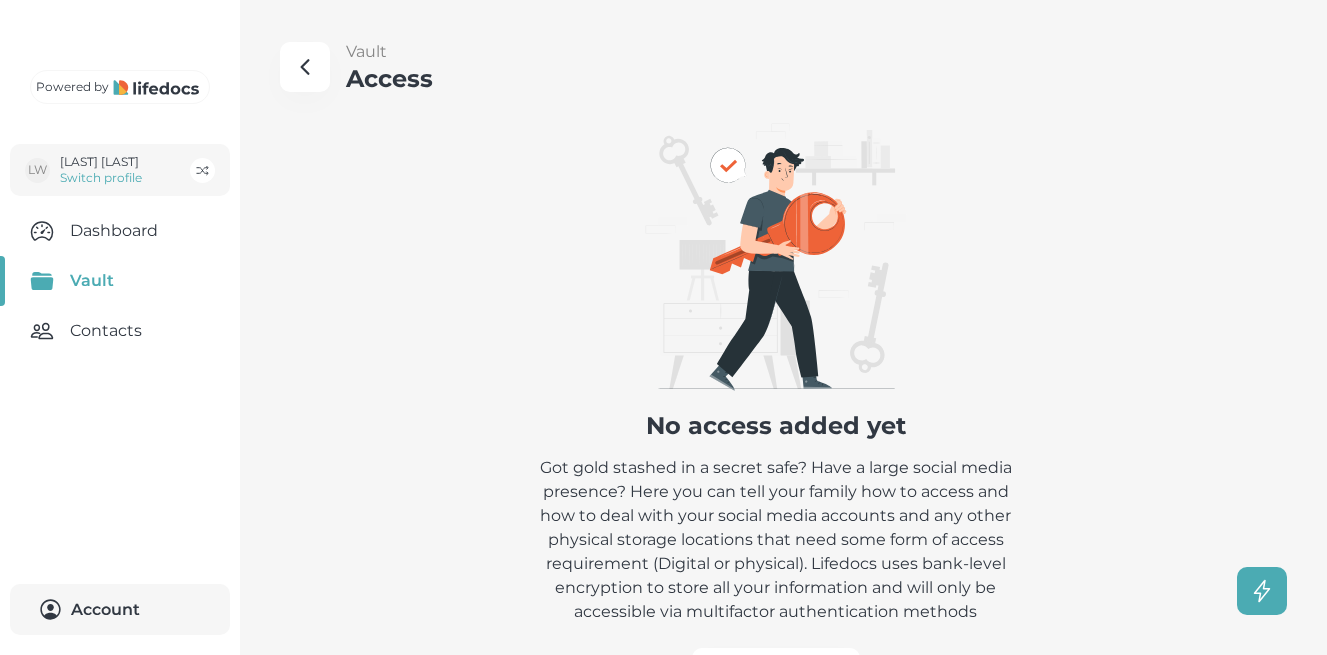 click at bounding box center (305, 67) 